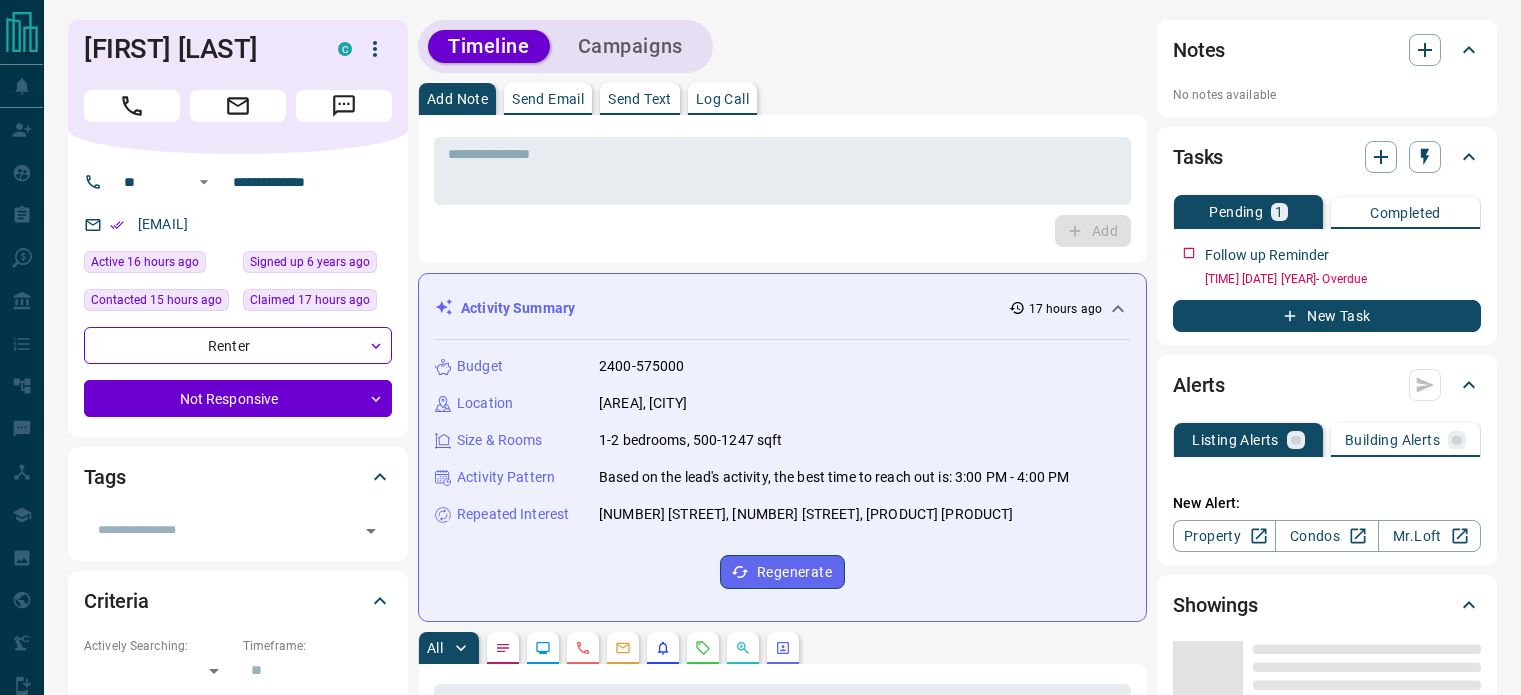 scroll, scrollTop: 0, scrollLeft: 0, axis: both 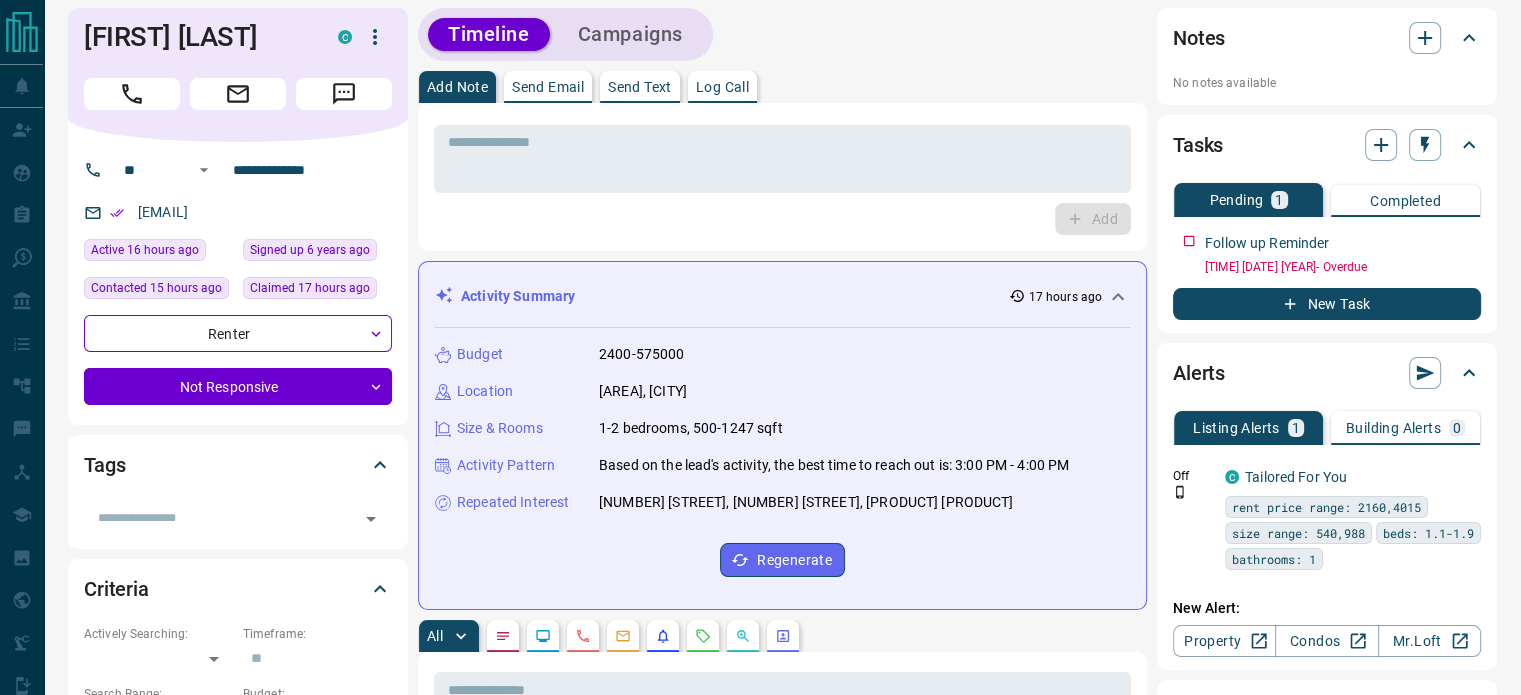 click on "Send Email" at bounding box center (548, 87) 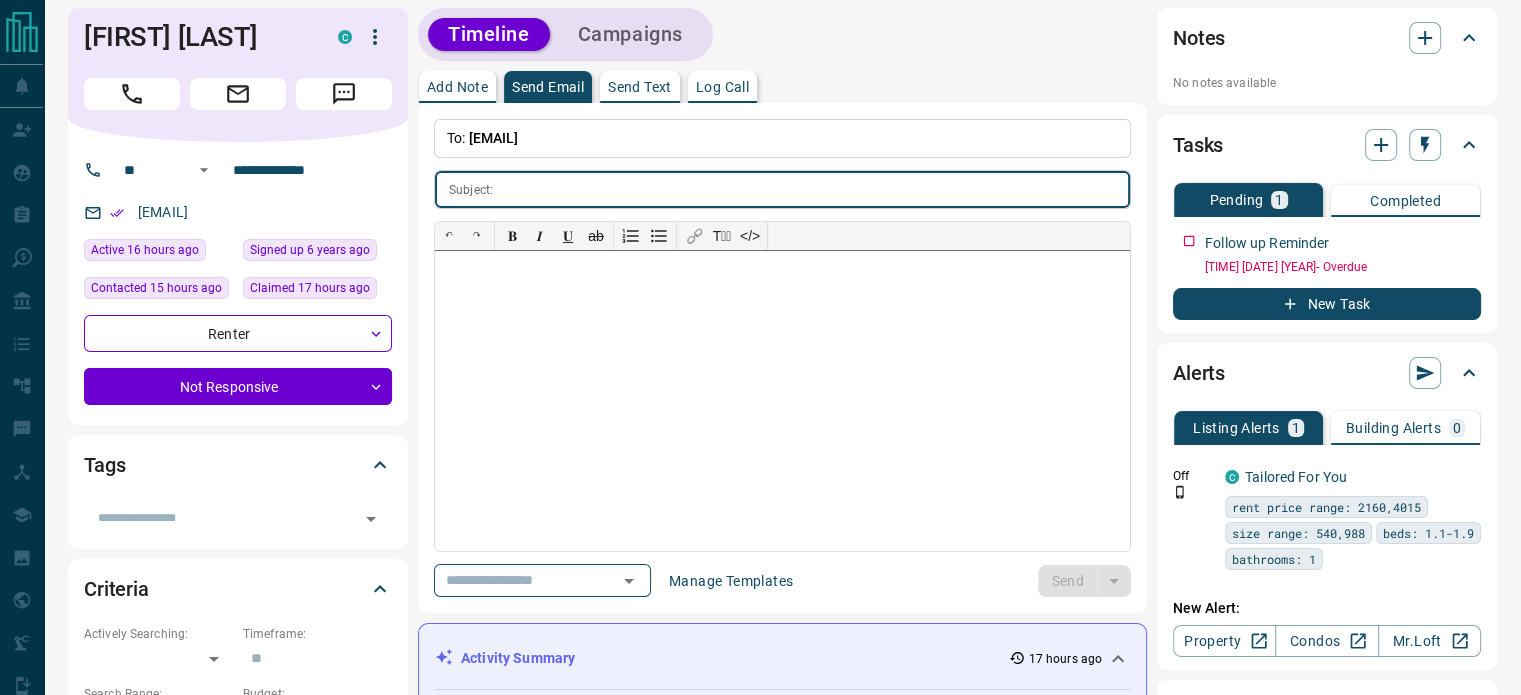 click at bounding box center [782, 401] 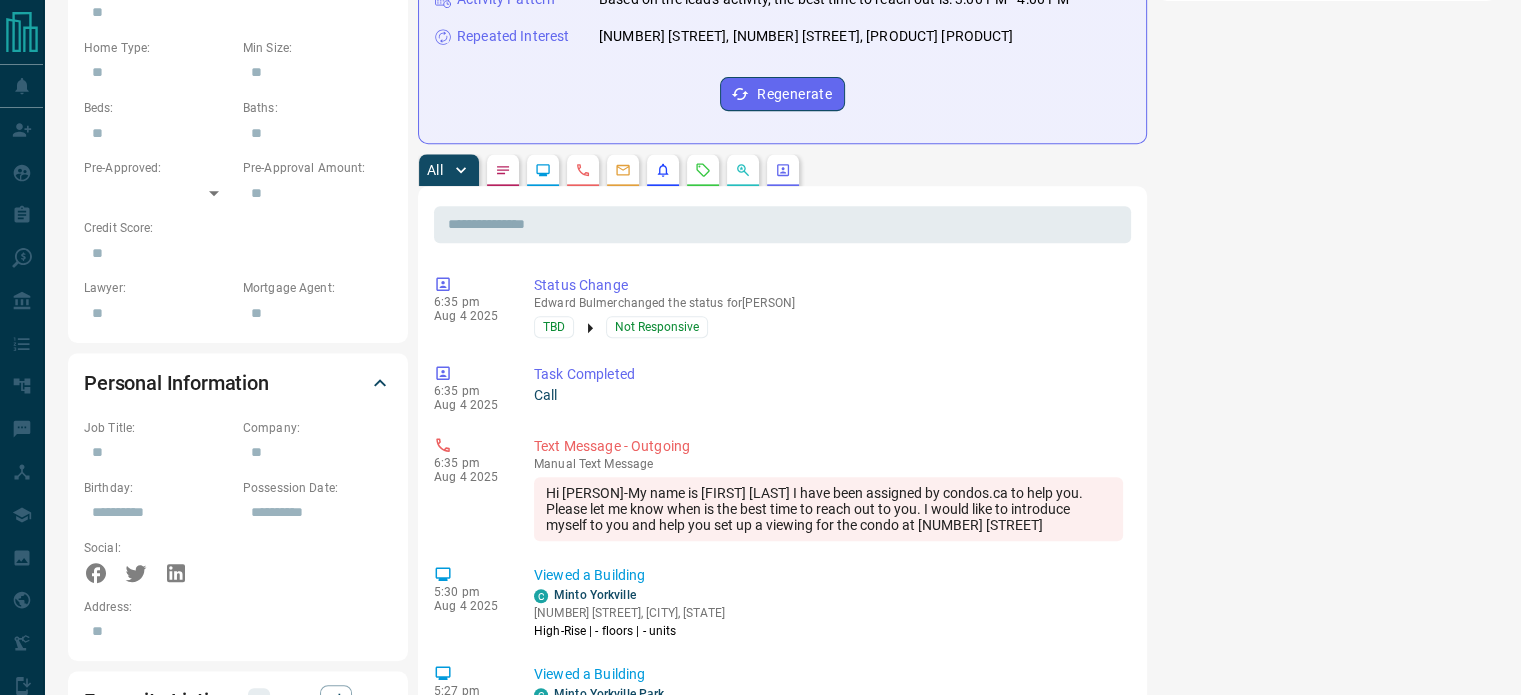 scroll, scrollTop: 910, scrollLeft: 0, axis: vertical 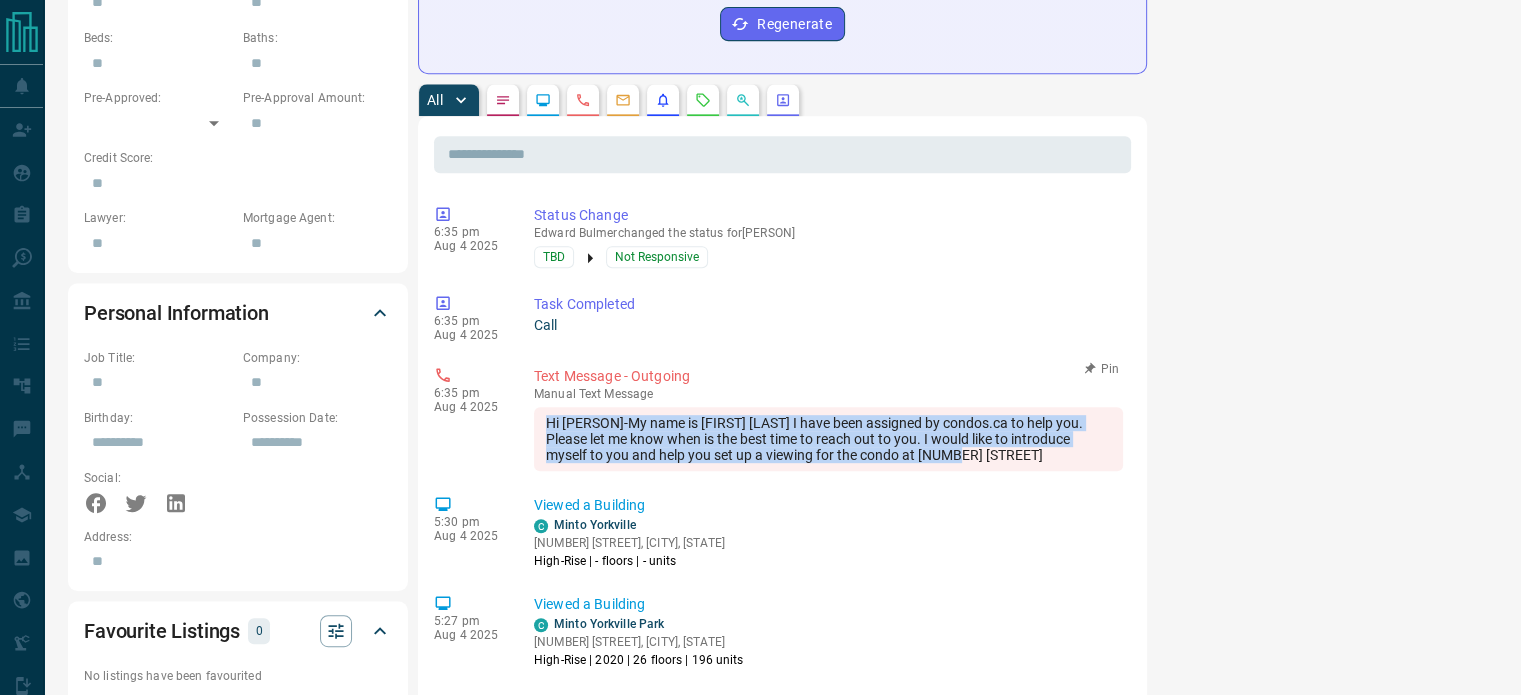 drag, startPoint x: 736, startPoint y: 415, endPoint x: 541, endPoint y: 416, distance: 195.00256 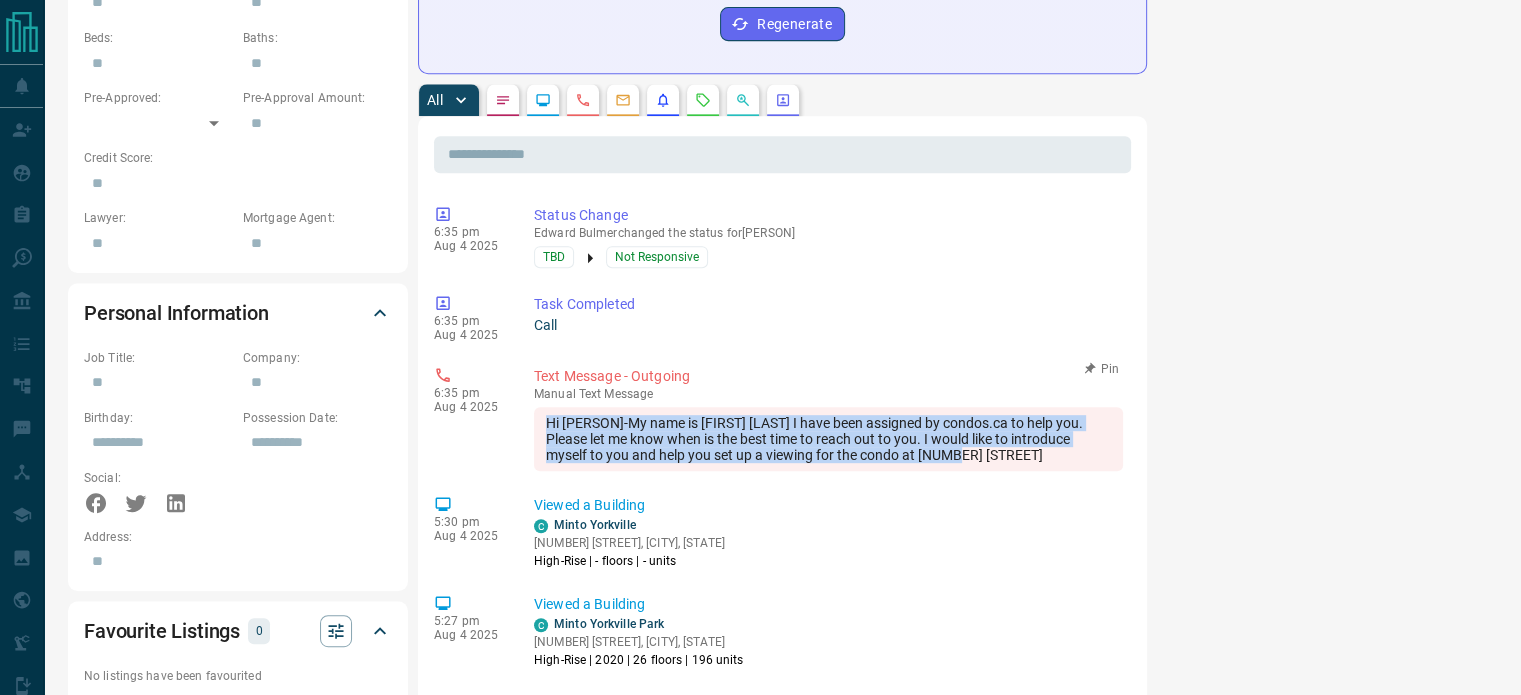 click on "Hi [PERSON]-My name is [FIRST] [LAST] I have been assigned by condos.ca to help you. Please let me know when is the best time to reach out to you. I would like to introduce myself to you and help you set up a viewing for the condo at [NUMBER] [STREET]" at bounding box center (828, 439) 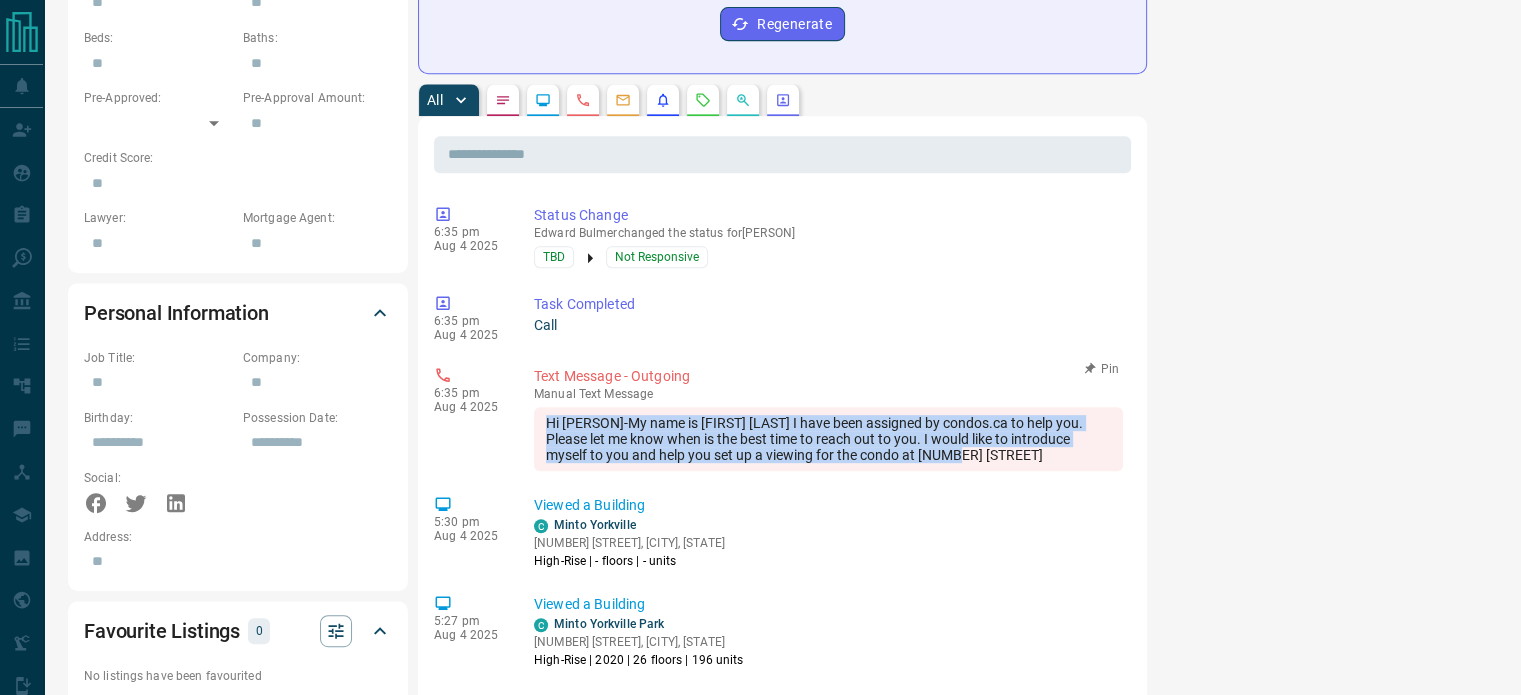 copy on "Hi [PERSON]-My name is [FIRST] [LAST] I have been assigned by condos.ca to help you. Please let me know when is the best time to reach out to you. I would like to introduce myself to you and help you set up a viewing for the condo at [NUMBER] [STREET]" 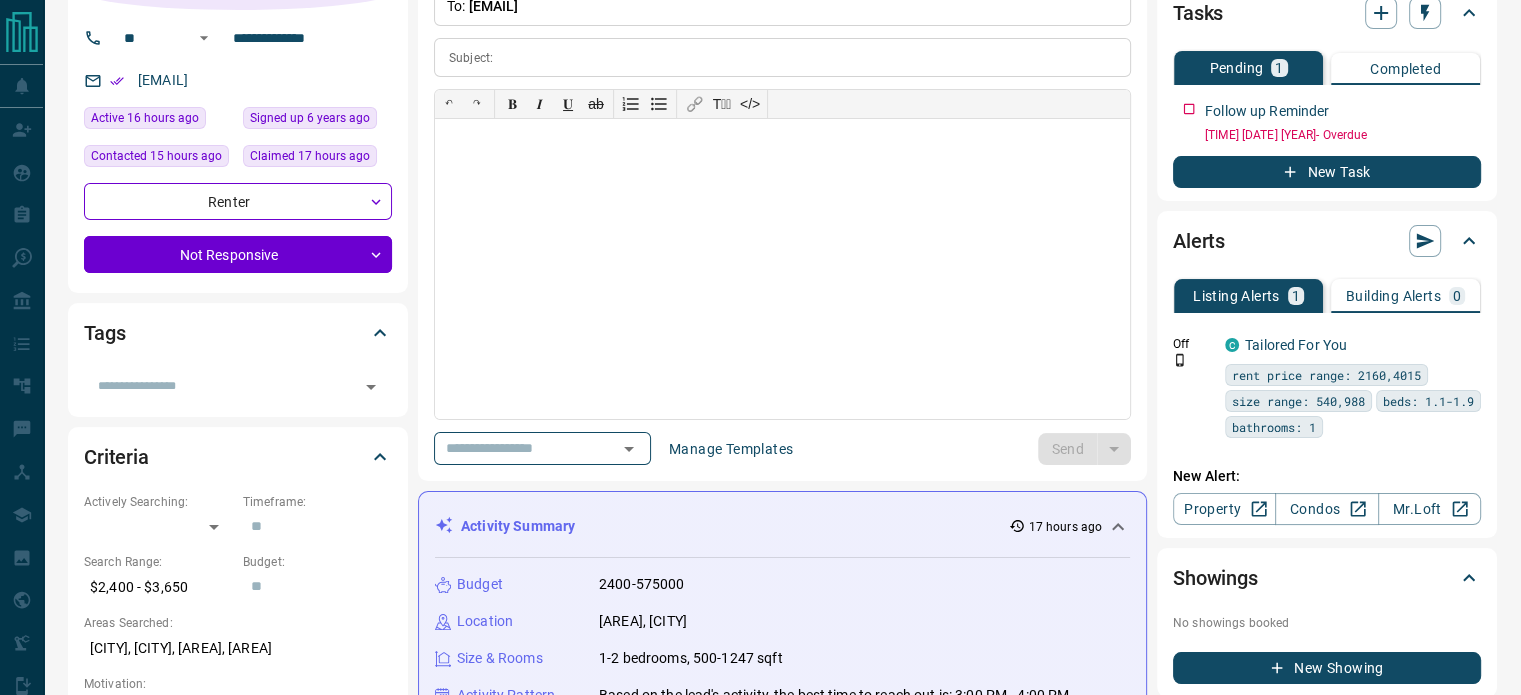 scroll, scrollTop: 134, scrollLeft: 0, axis: vertical 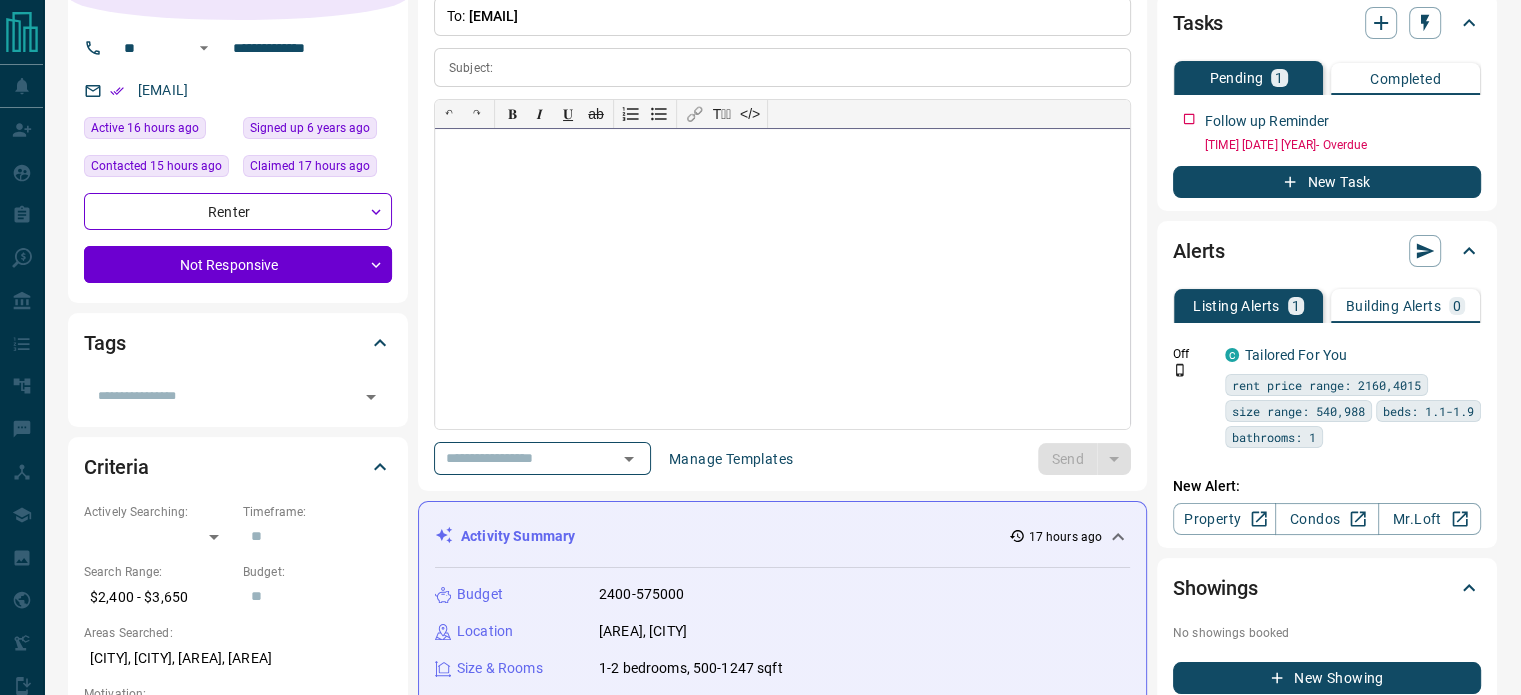 click at bounding box center (782, 279) 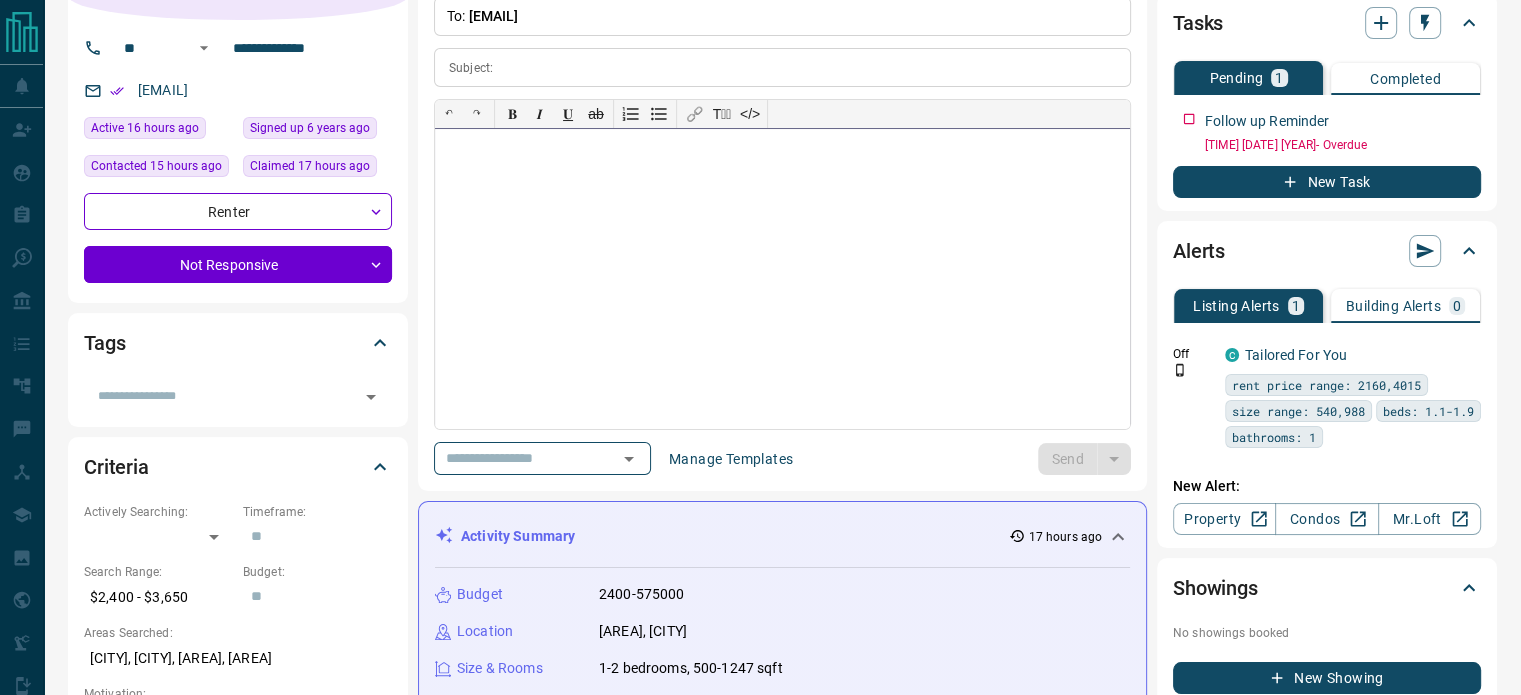 paste 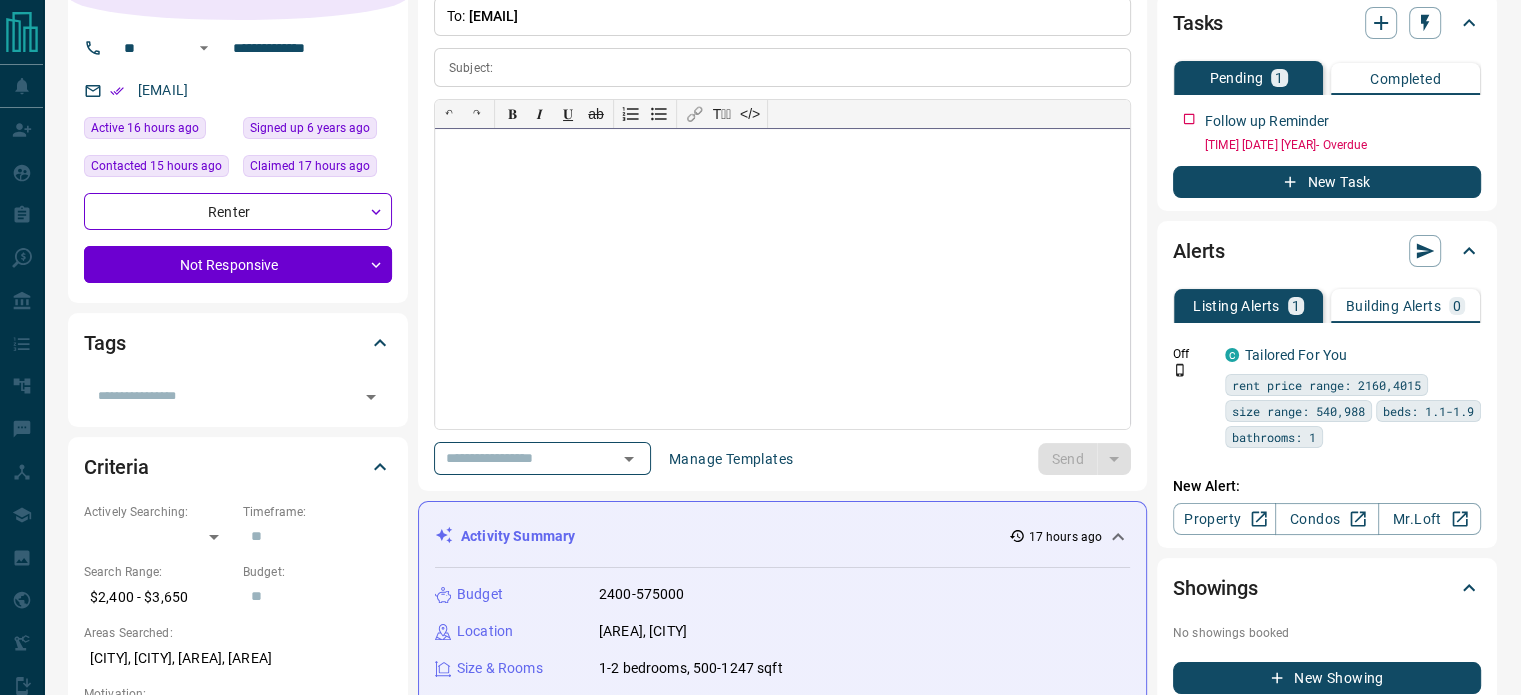 type 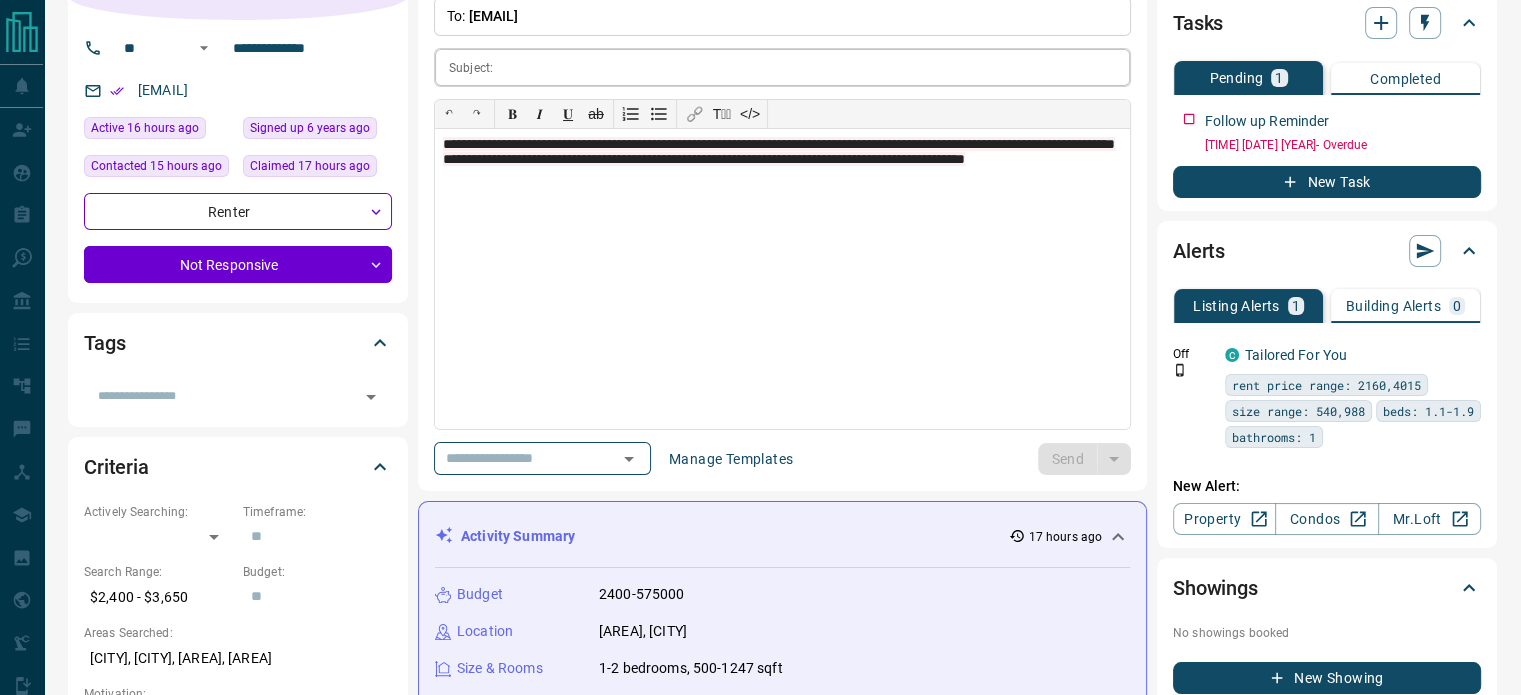 click at bounding box center (815, 67) 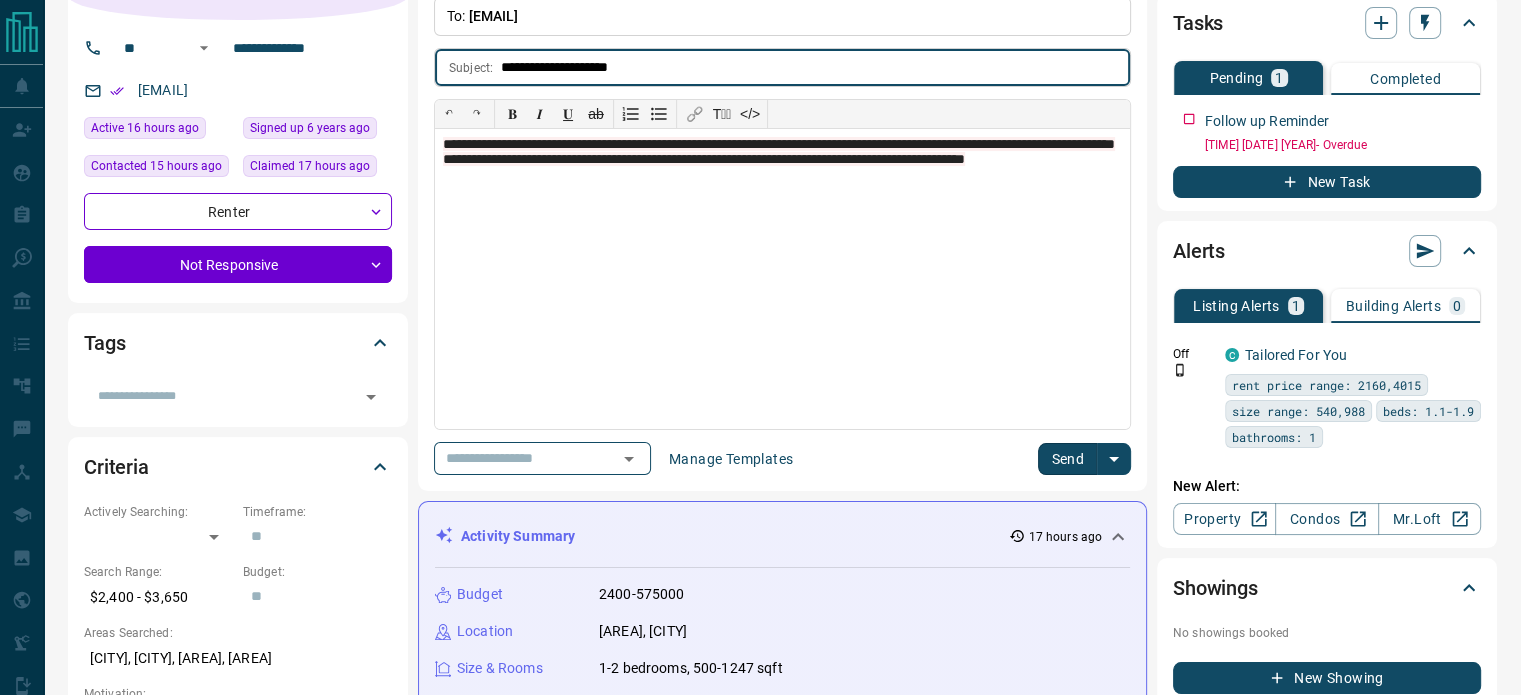 type on "**********" 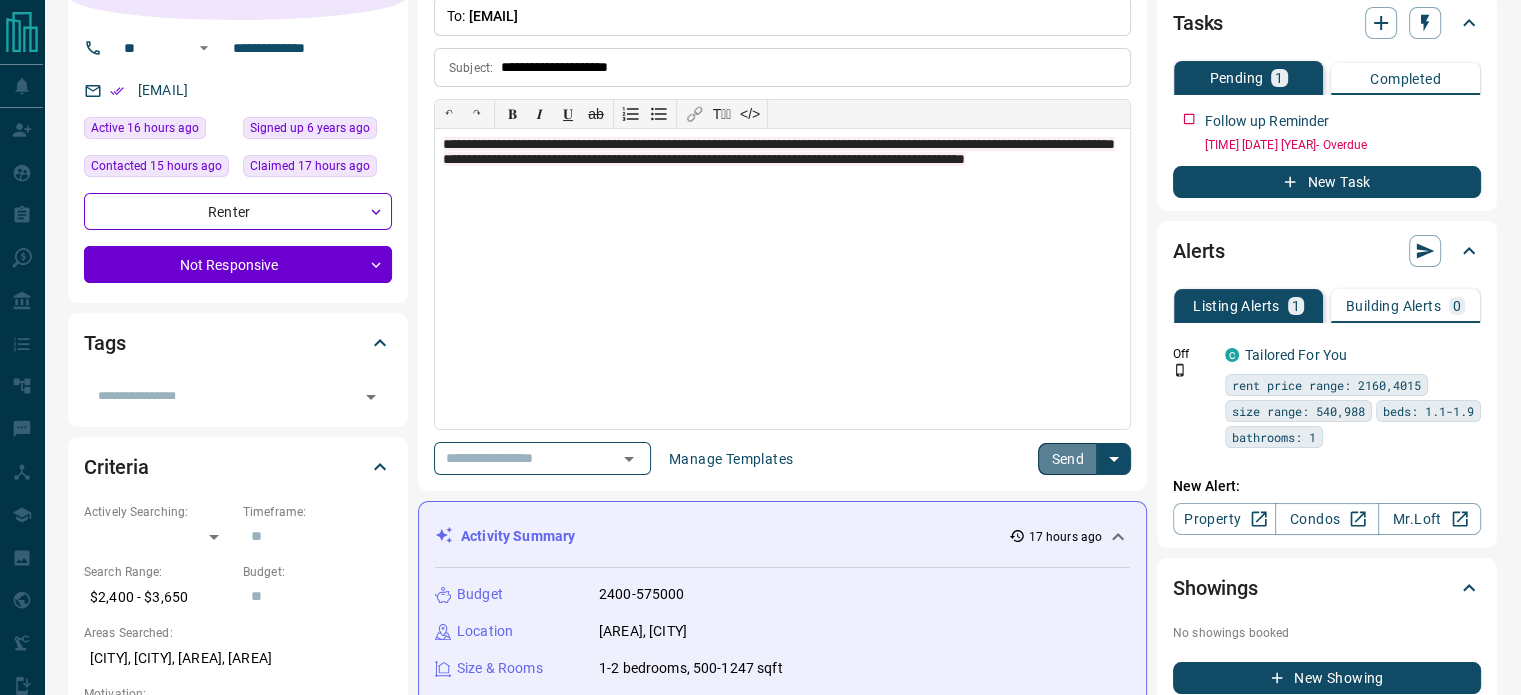 click on "Send" at bounding box center (1067, 459) 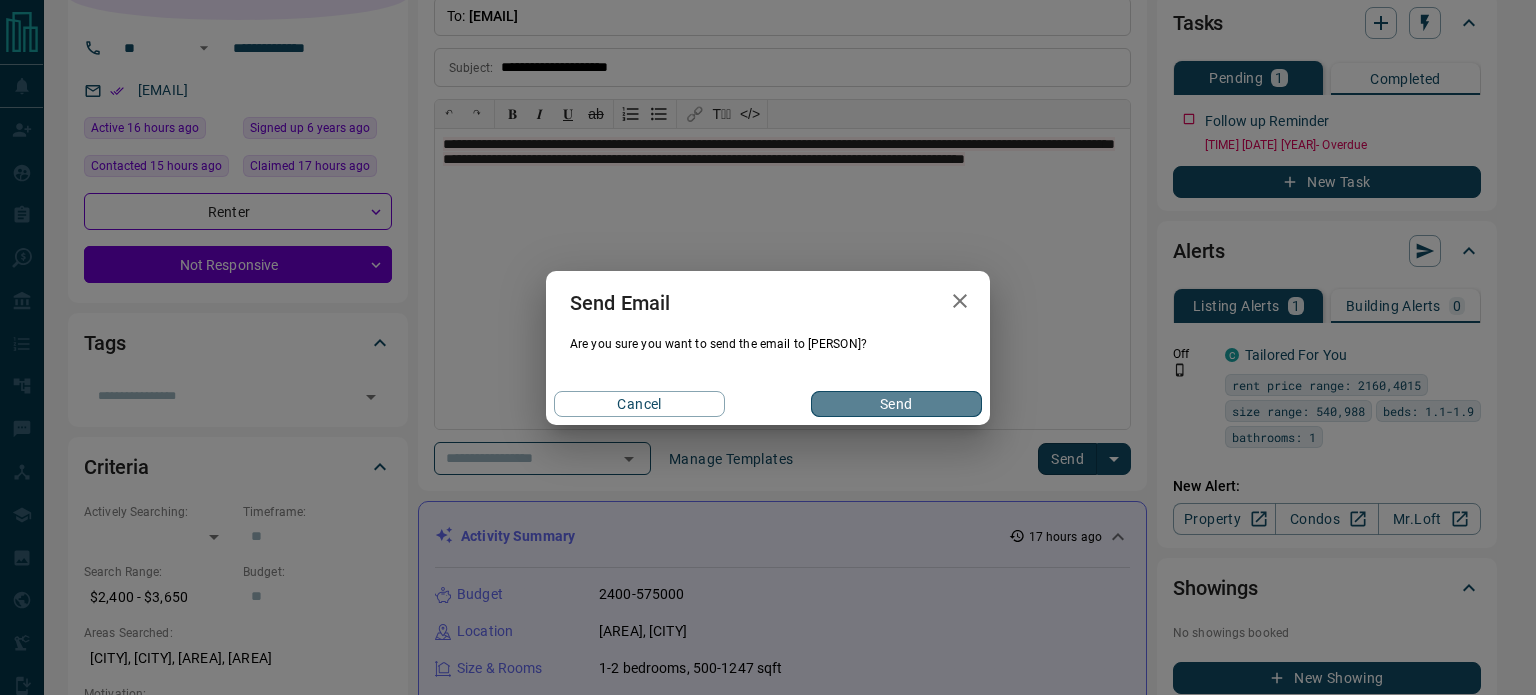 click on "Send" at bounding box center [896, 404] 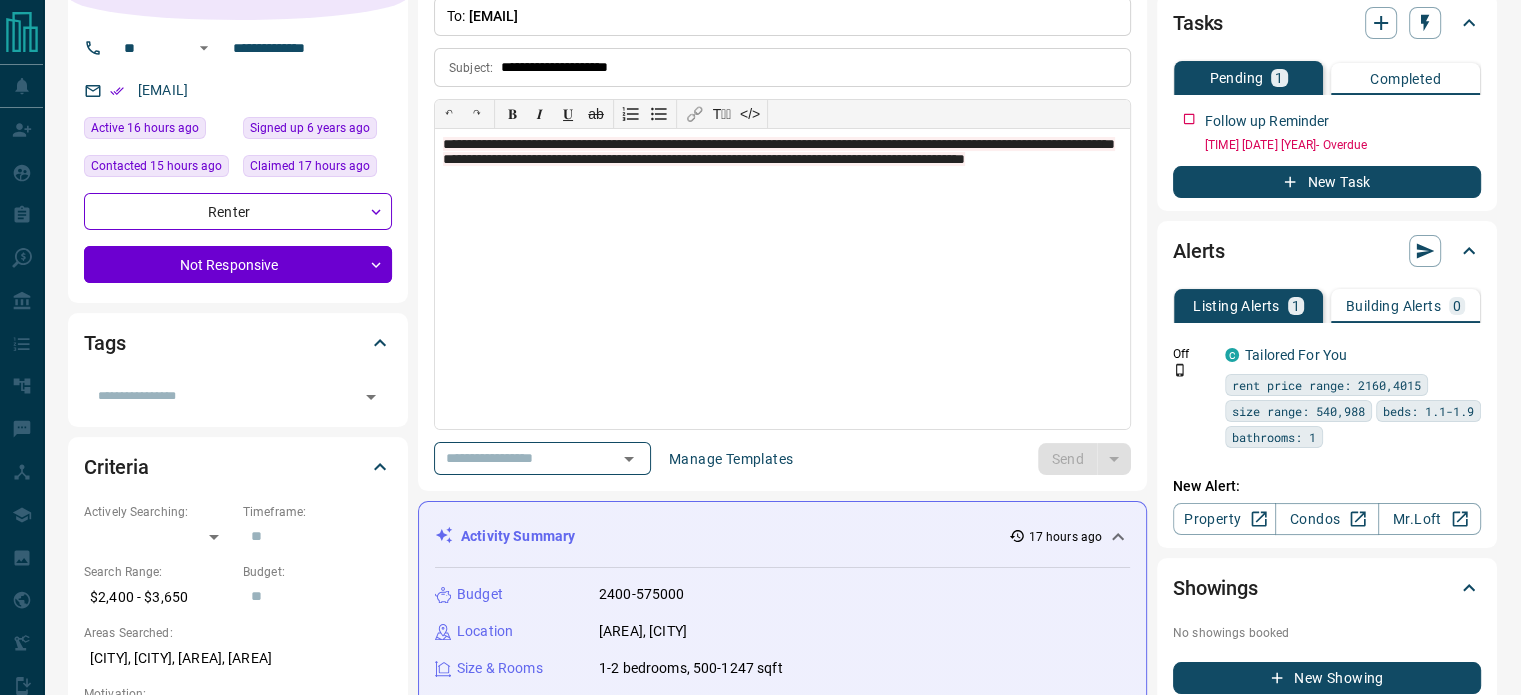type 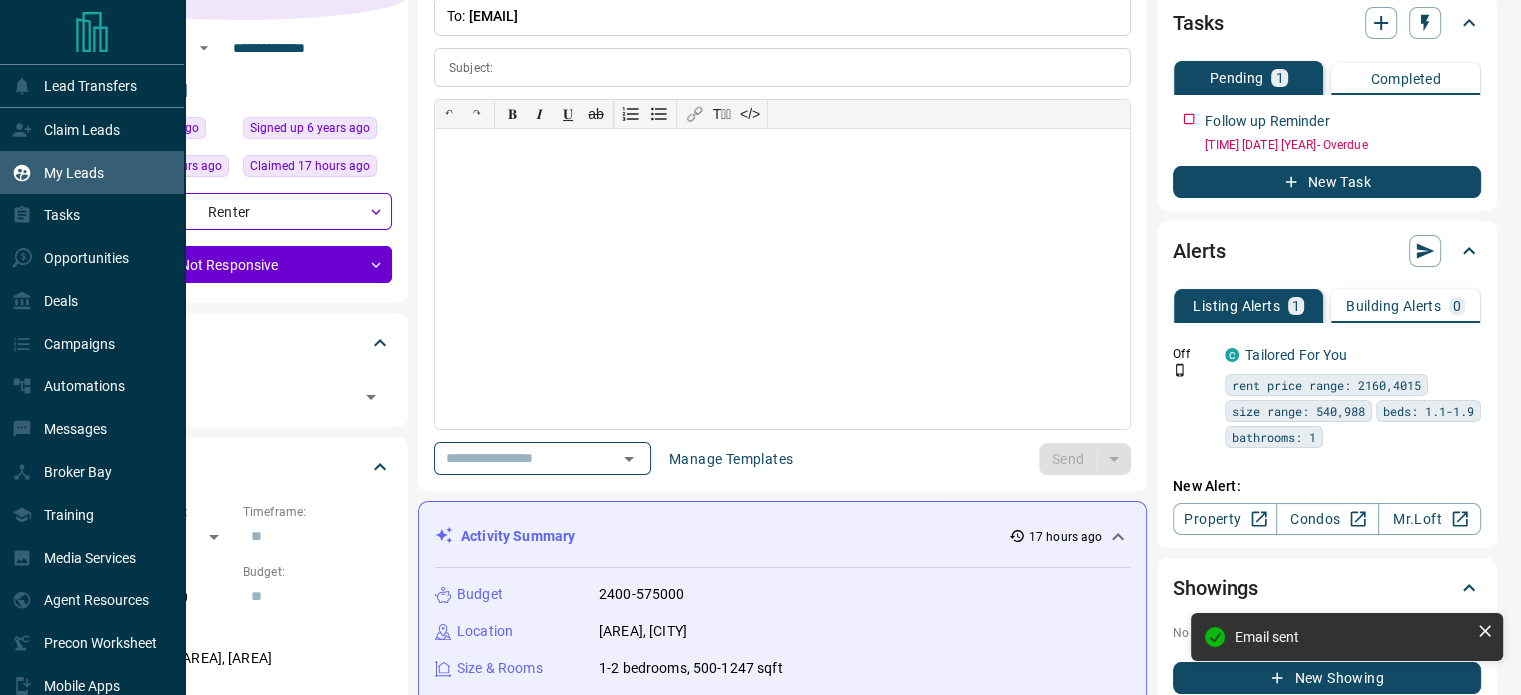 click on "My Leads" at bounding box center (74, 173) 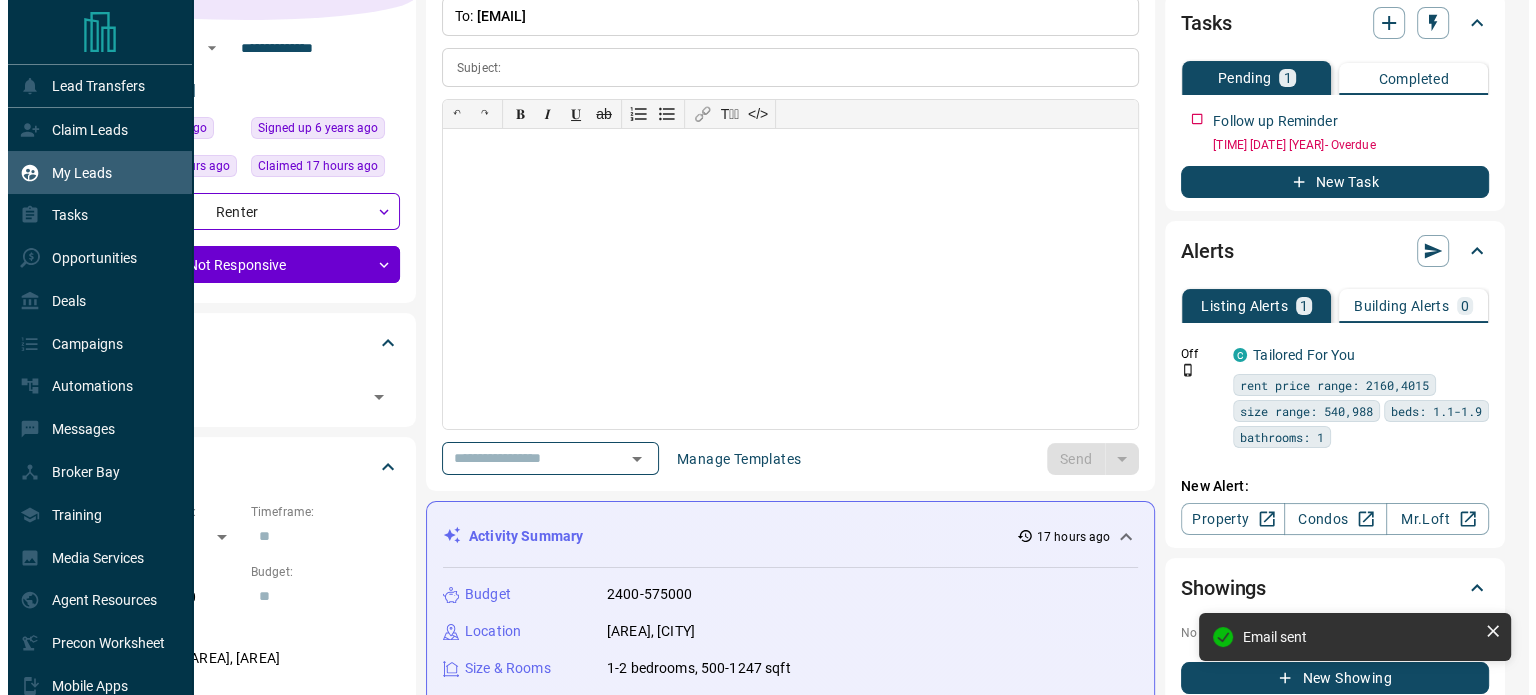 scroll, scrollTop: 0, scrollLeft: 0, axis: both 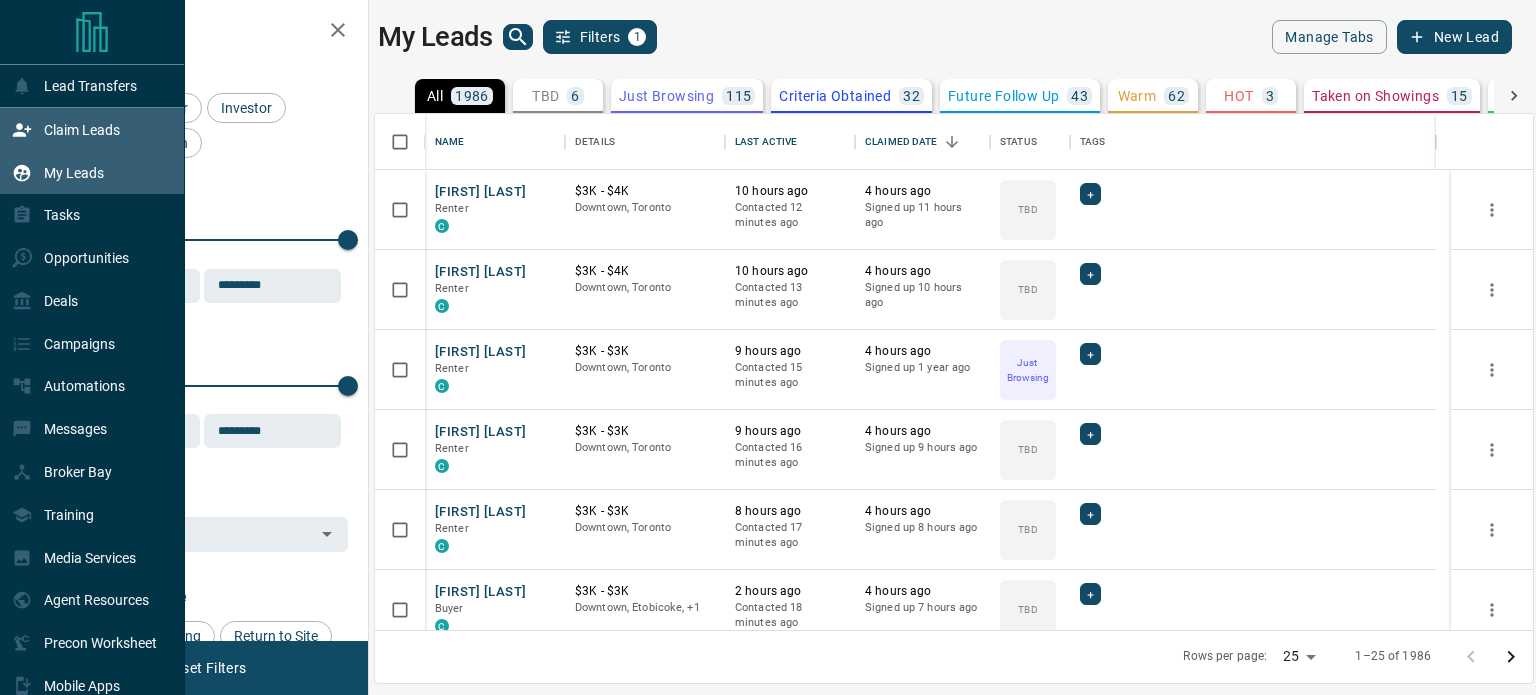 click on "Claim Leads" at bounding box center (82, 130) 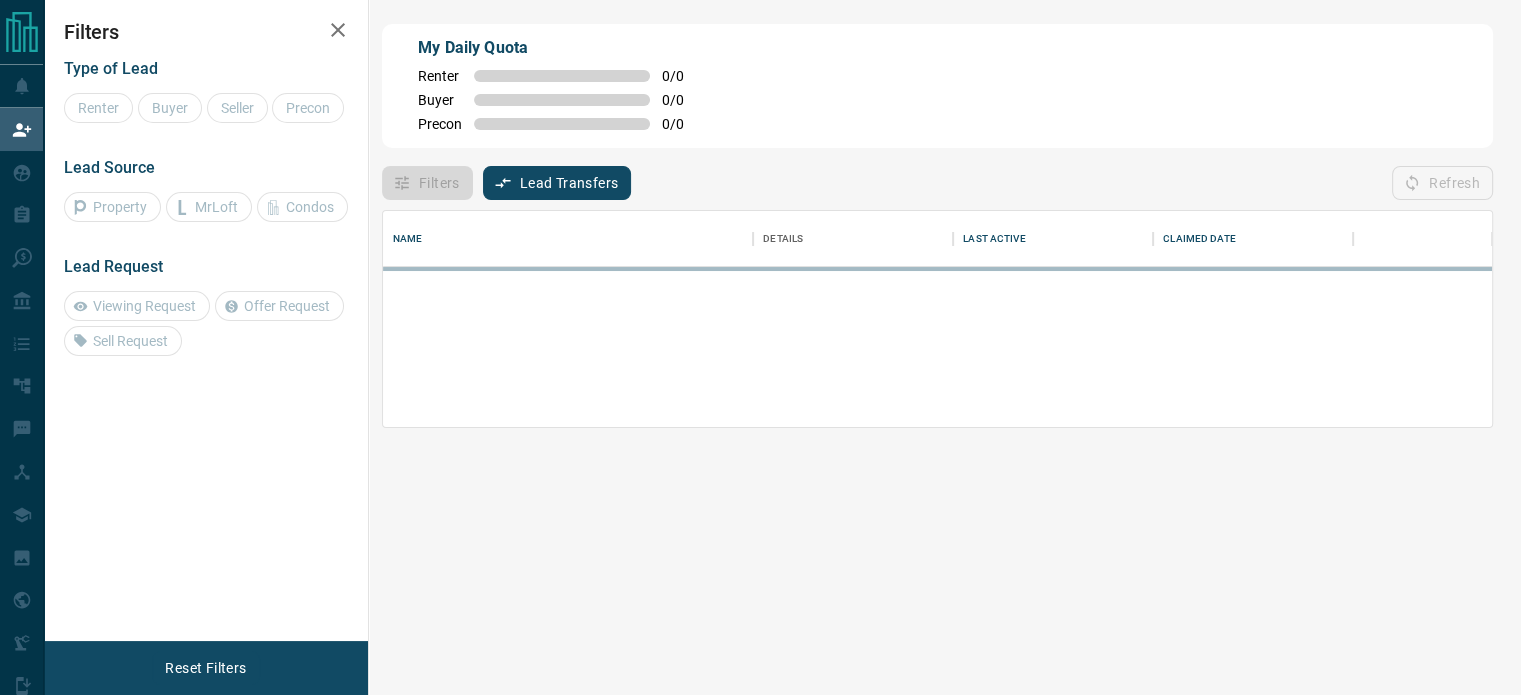 scroll, scrollTop: 16, scrollLeft: 16, axis: both 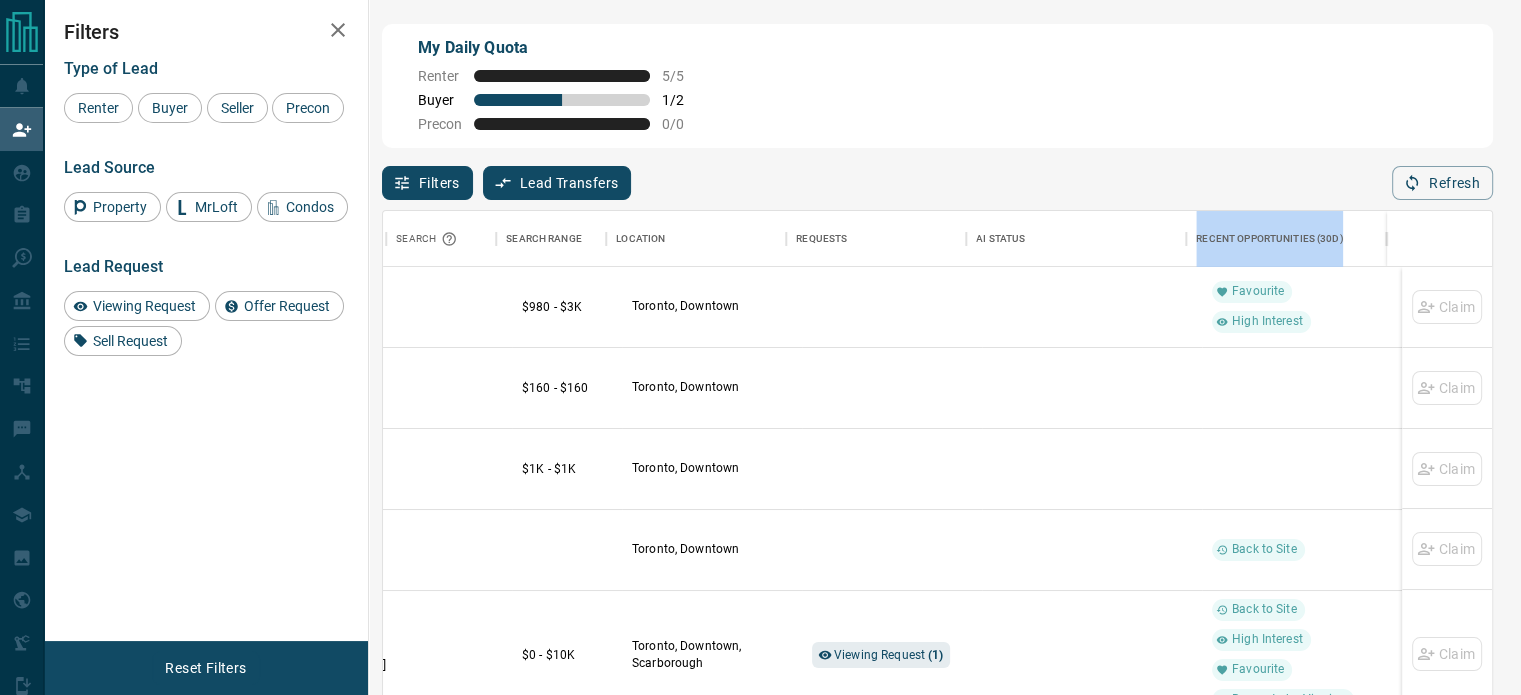 drag, startPoint x: 1492, startPoint y: 299, endPoint x: 1487, endPoint y: 323, distance: 24.5153 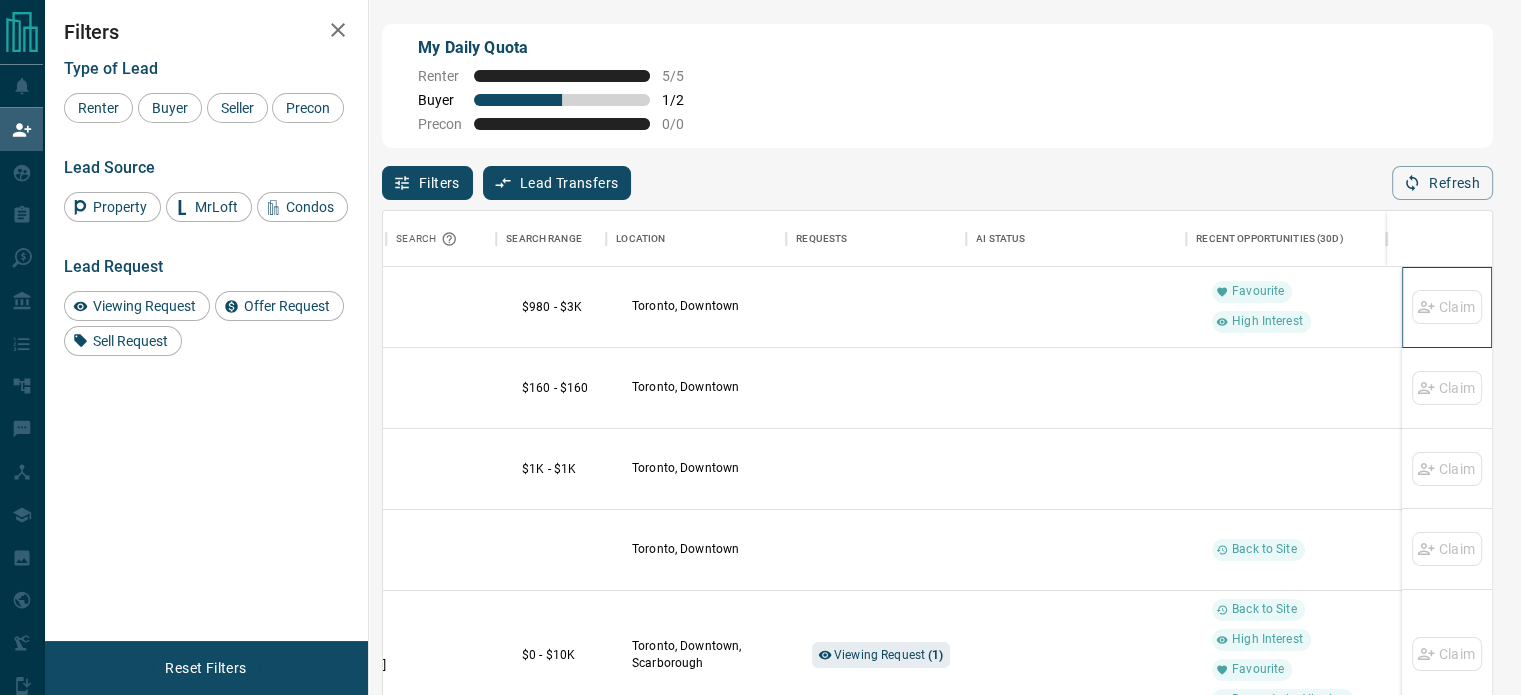 drag, startPoint x: 1475, startPoint y: 299, endPoint x: 1470, endPoint y: 326, distance: 27.45906 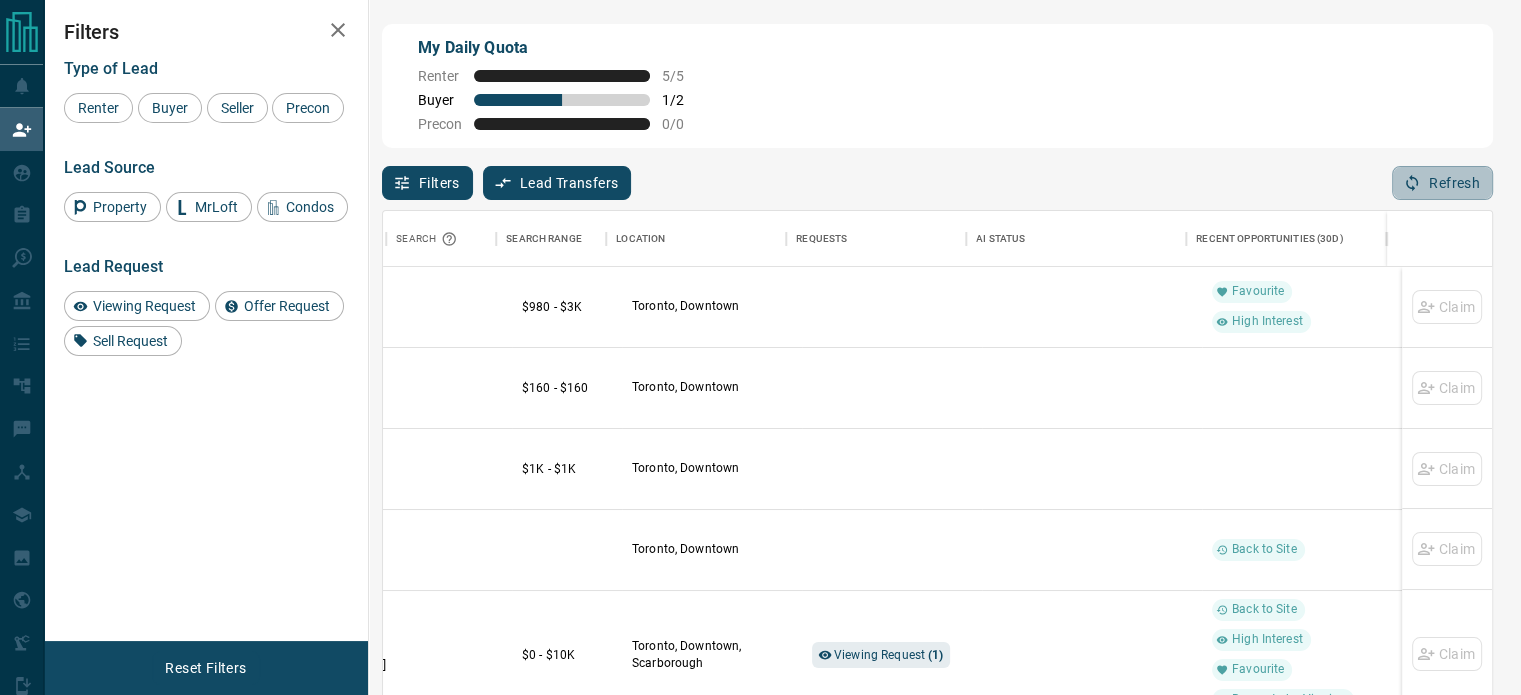 click on "Refresh" at bounding box center [1442, 183] 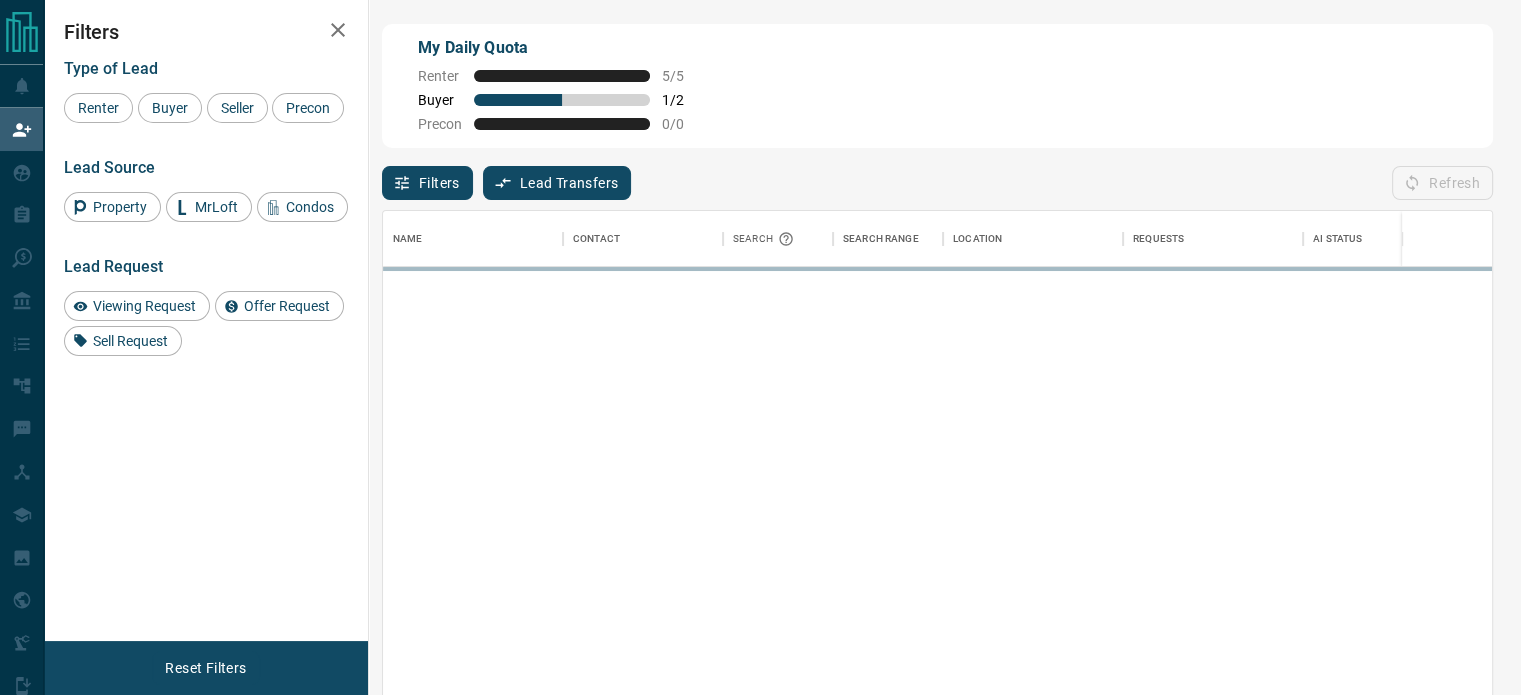 scroll, scrollTop: 16, scrollLeft: 16, axis: both 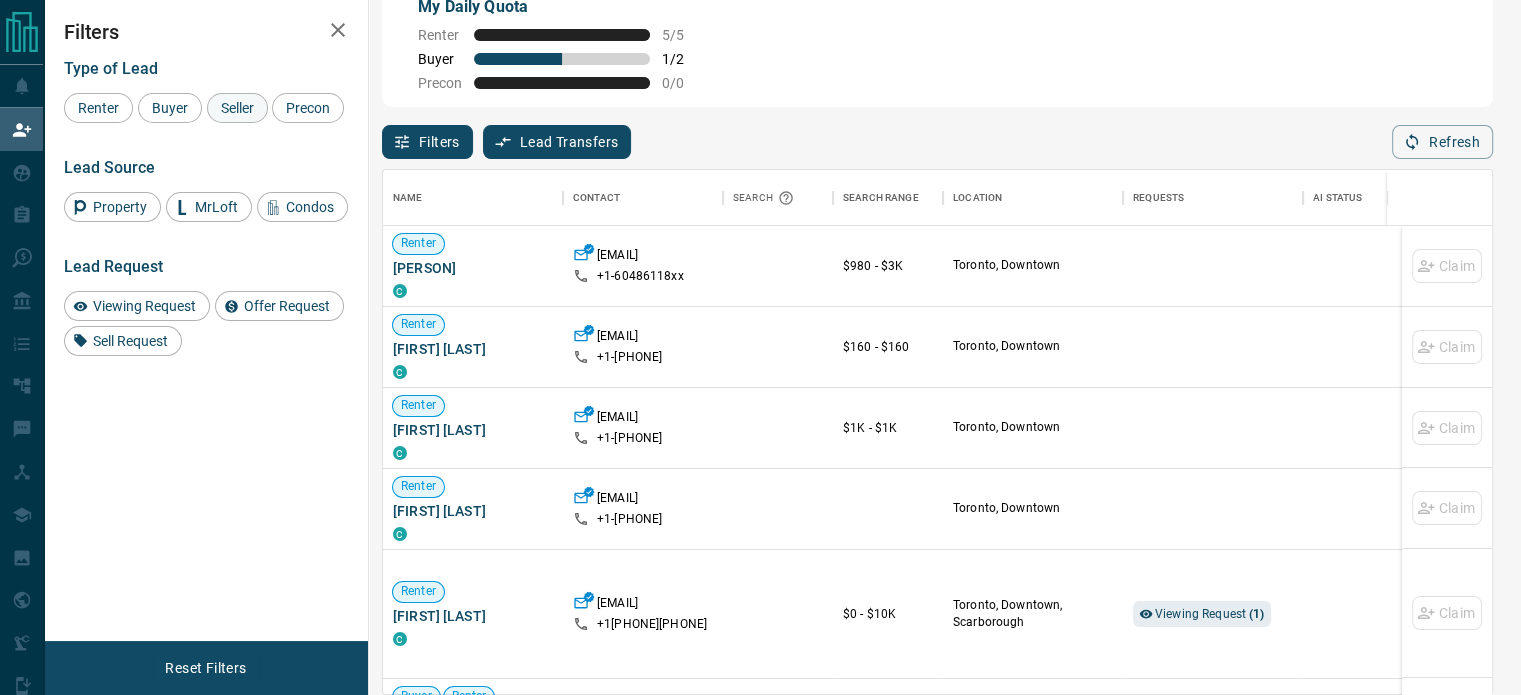 drag, startPoint x: 172, startPoint y: 107, endPoint x: 210, endPoint y: 109, distance: 38.052597 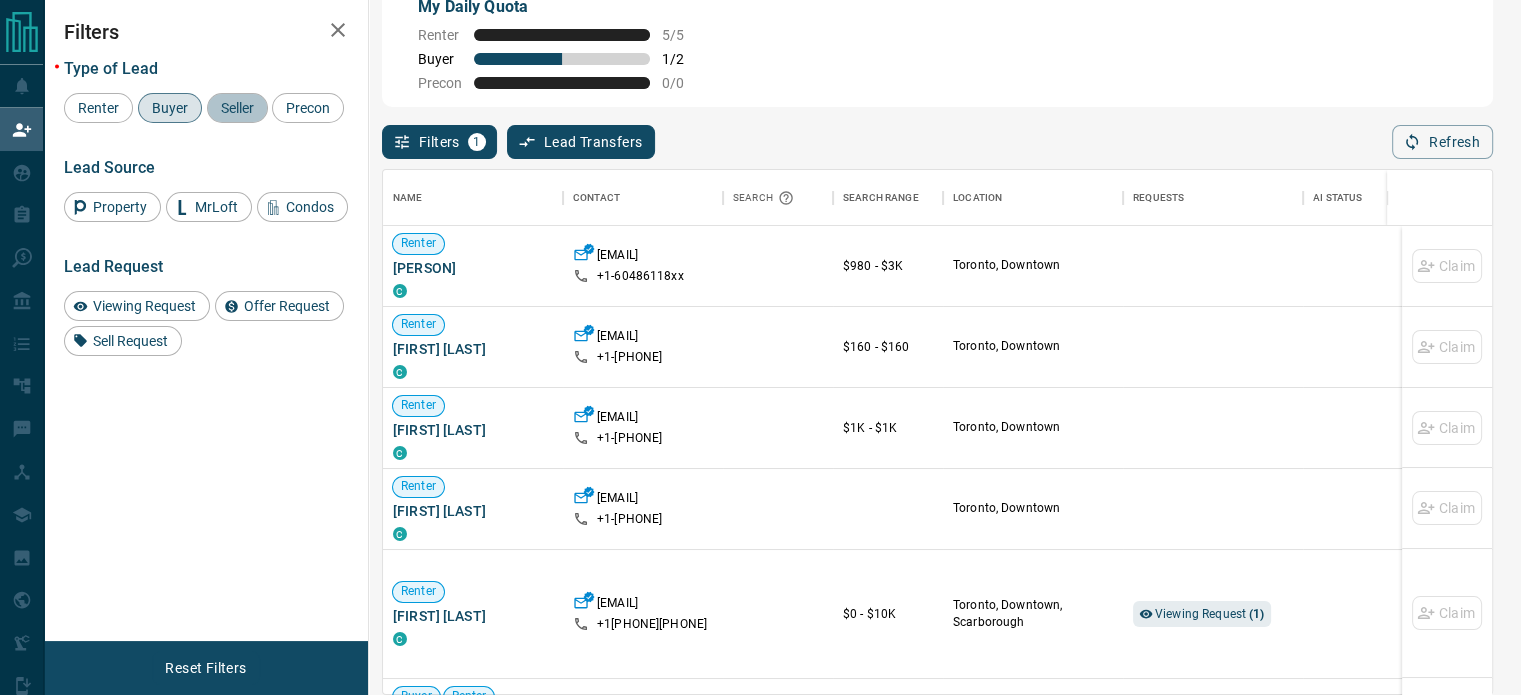 click on "Seller" at bounding box center [237, 108] 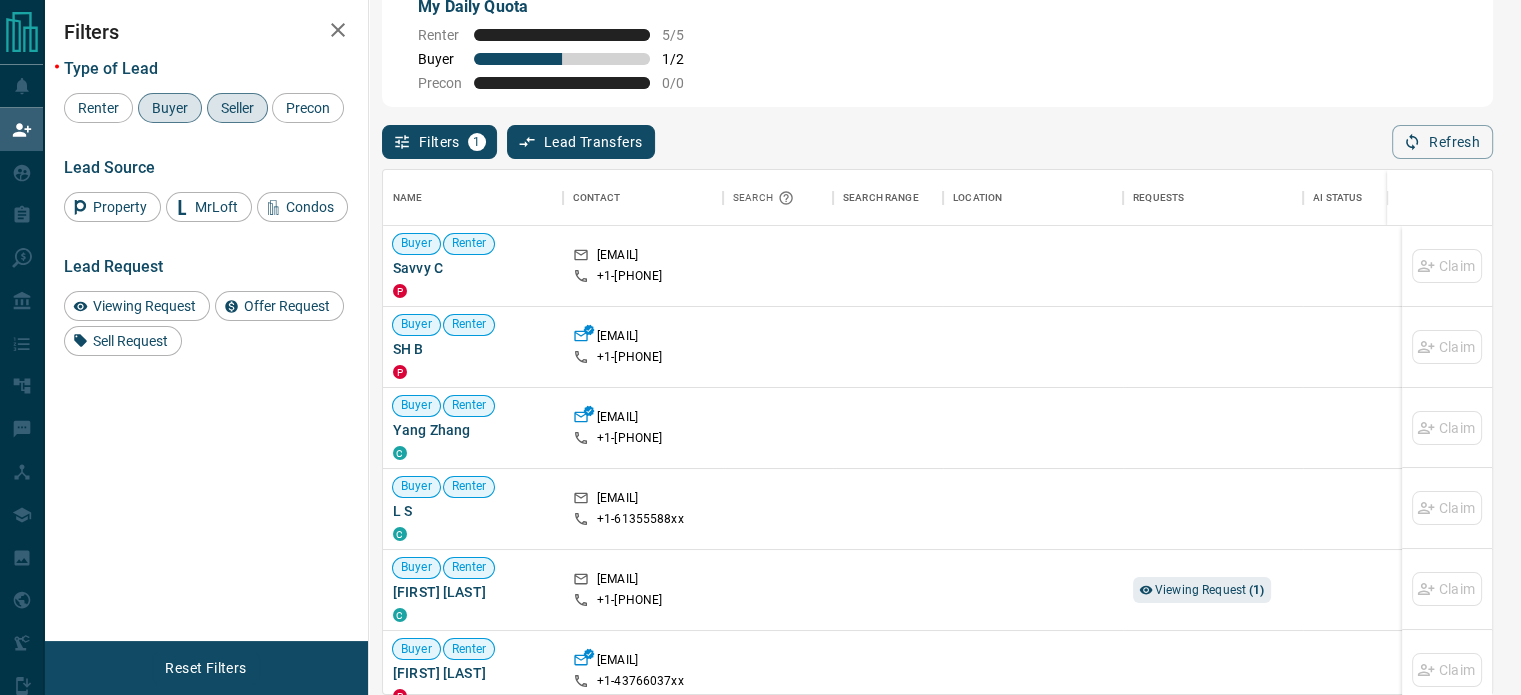 click on "Name Contact Search Search Range Location Requests AI Status Recent Opportunities (30d) Buyer Renter [PERSON] C [EMAIL] Buyer Renter [PERSON] C [EMAIL] Buyer Renter [FIRST] [LAST] C [EMAIL] Buyer Renter [PERSON] C [EMAIL] Buyer Renter [FIRST] [LAST] C [EMAIL] Buyer Renter [FIRST] [LAST] C [EMAIL] Buyer Renter [FIRST] [LAST] C [EMAIL] Buyer Renter [FIRST] [LAST] C [EMAIL] Buyer Renter [FIRST] [LAST] C [EMAIL] Viewing Request ( 1 ) Requested a Viewing Buyer Renter [FIRST] [LAST] C [EMAIL] Buyer Renter [PERSON] C [EMAIL] [CITY], [AREA] Buyer Renter [FIRST] [LAST] C [EMAIL] [CITY], [AREA] Buyer Renter [FIRST] [LAST] C [EMAIL] [CITY], [AREA] Buyer Renter [FIRST] [LAST] C [EMAIL] [CITY], [AREA] Buyer Renter [FIRST] [LAST] C [EMAIL] [CITY], [AREA] Buyer Renter [PERSON] C [EMAIL] +1- Claim Claim Claim Claim Claim Claim Claim Claim" at bounding box center [937, 427] 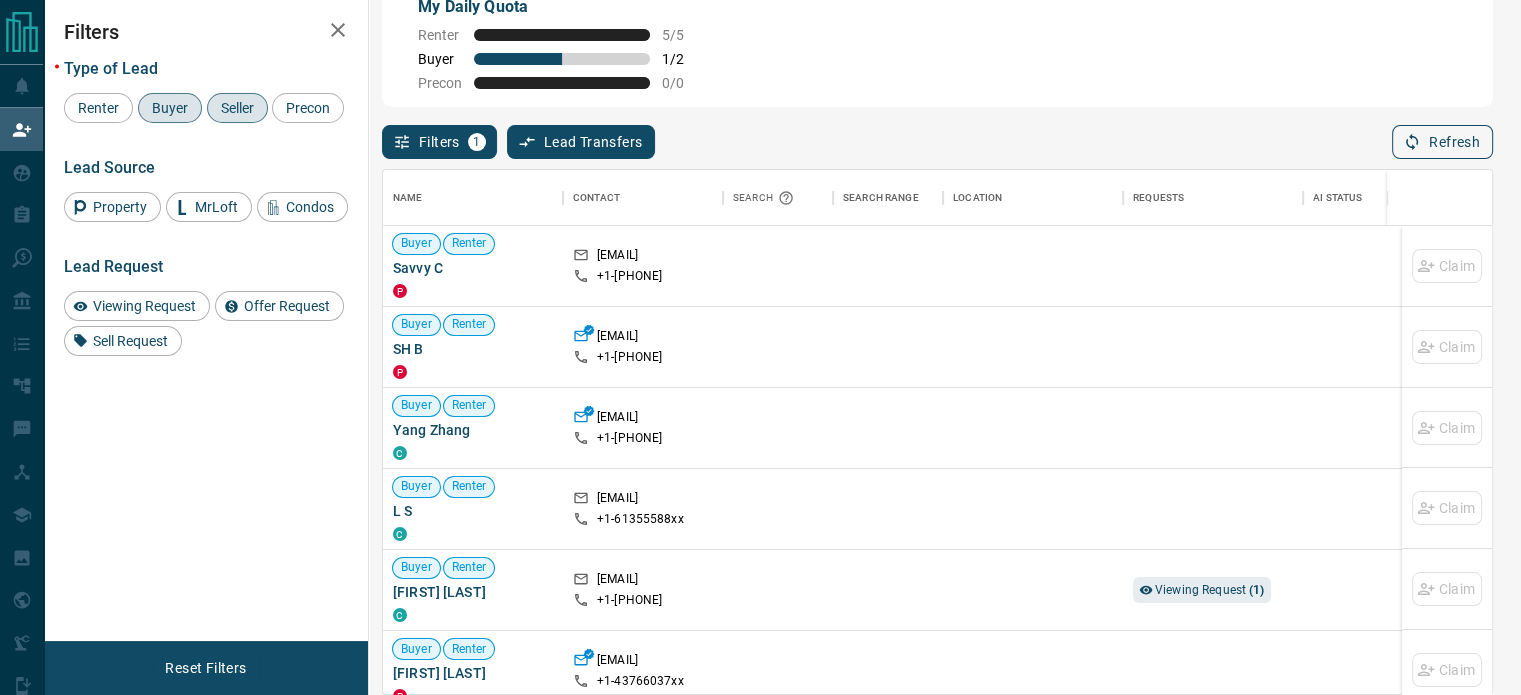 click on "Refresh" at bounding box center [1442, 142] 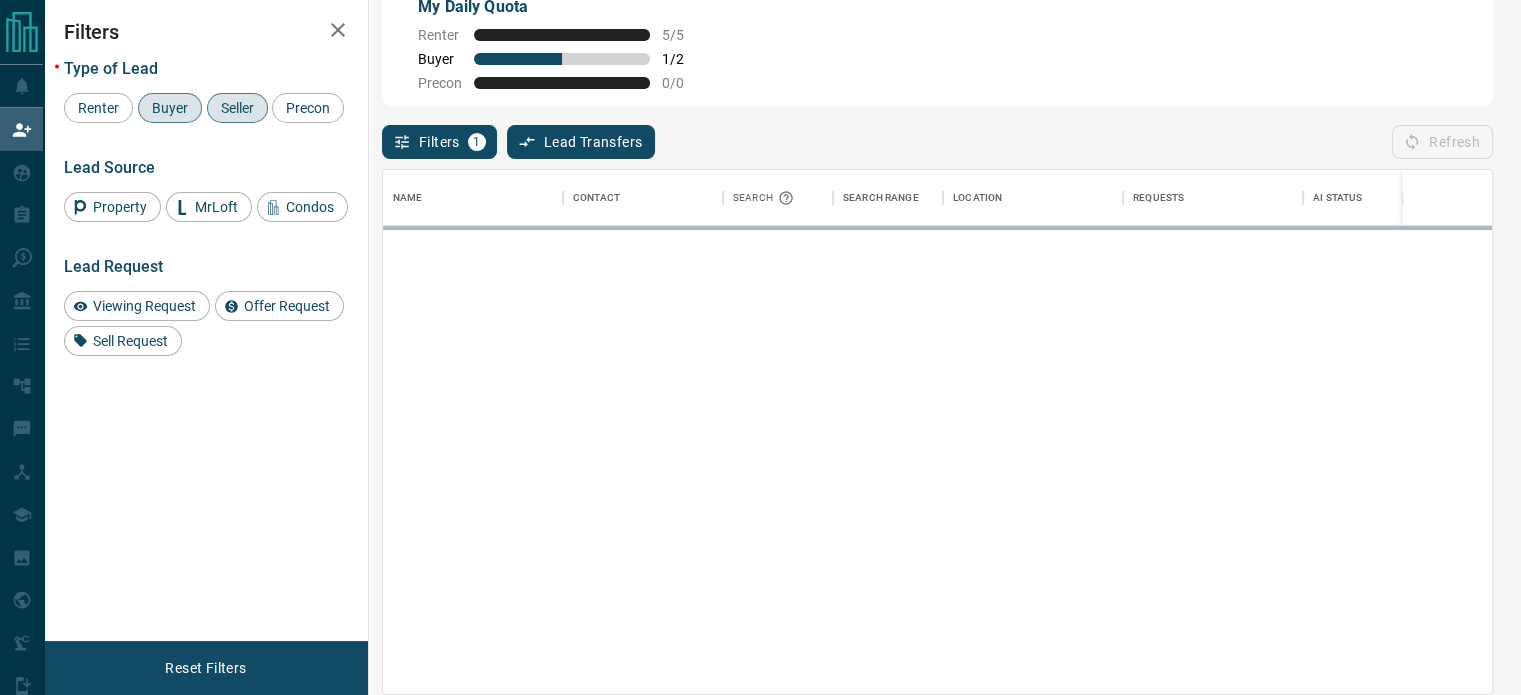 scroll, scrollTop: 16, scrollLeft: 16, axis: both 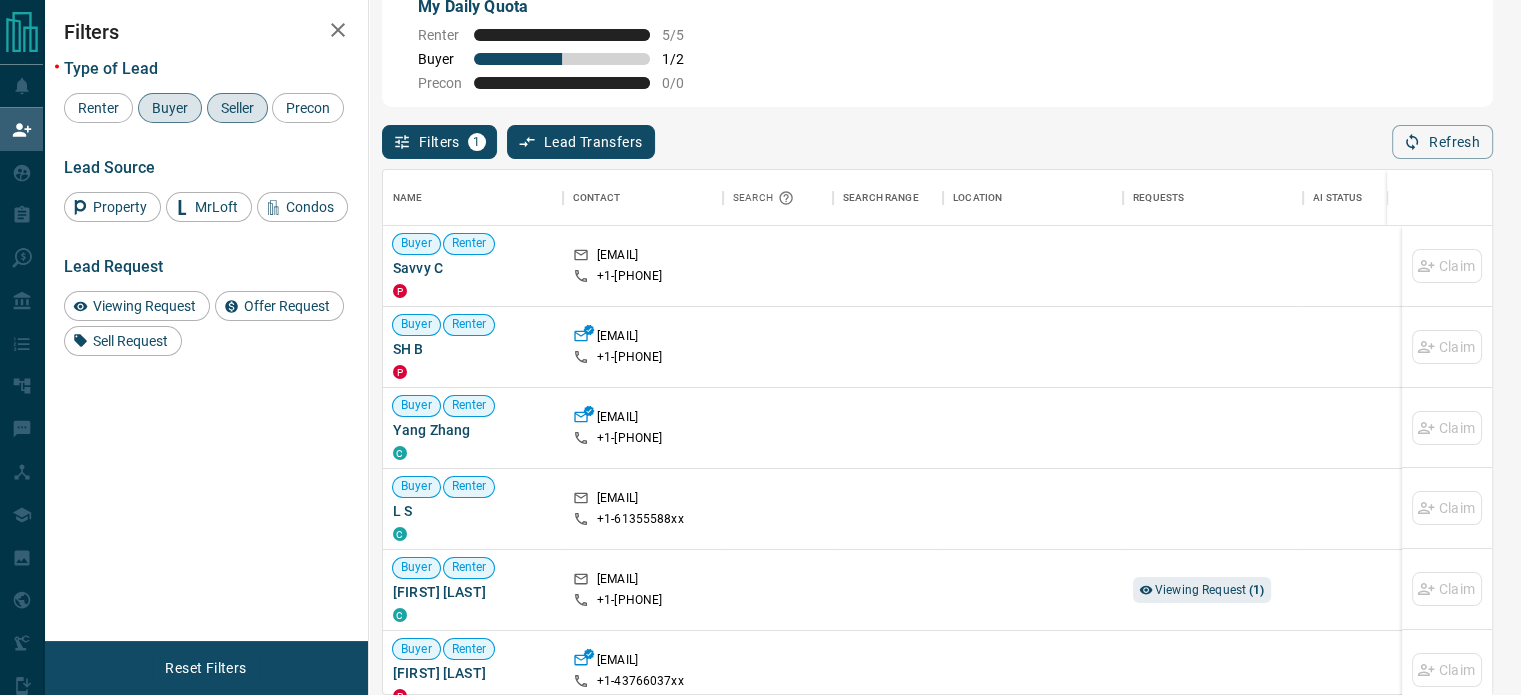 drag, startPoint x: 337, startPoint y: 26, endPoint x: 248, endPoint y: 51, distance: 92.44458 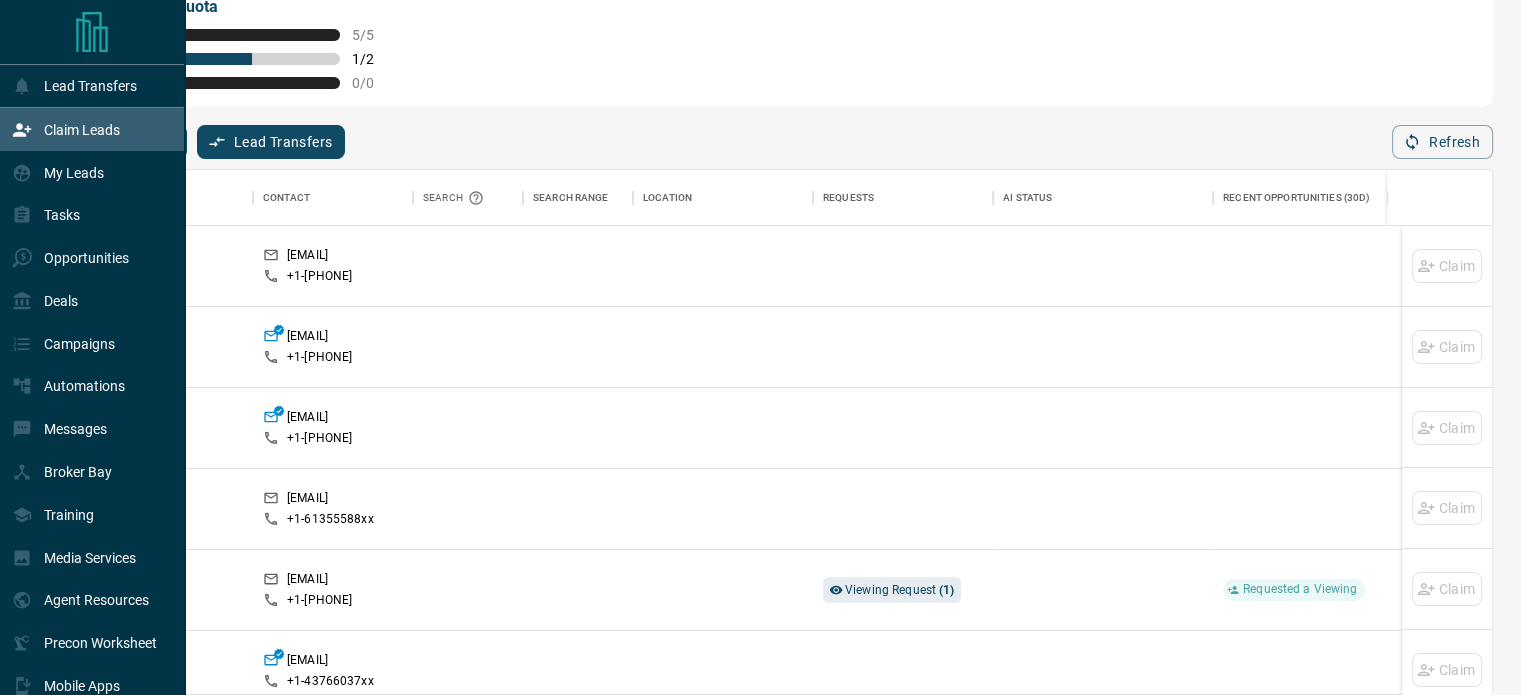 scroll, scrollTop: 16, scrollLeft: 16, axis: both 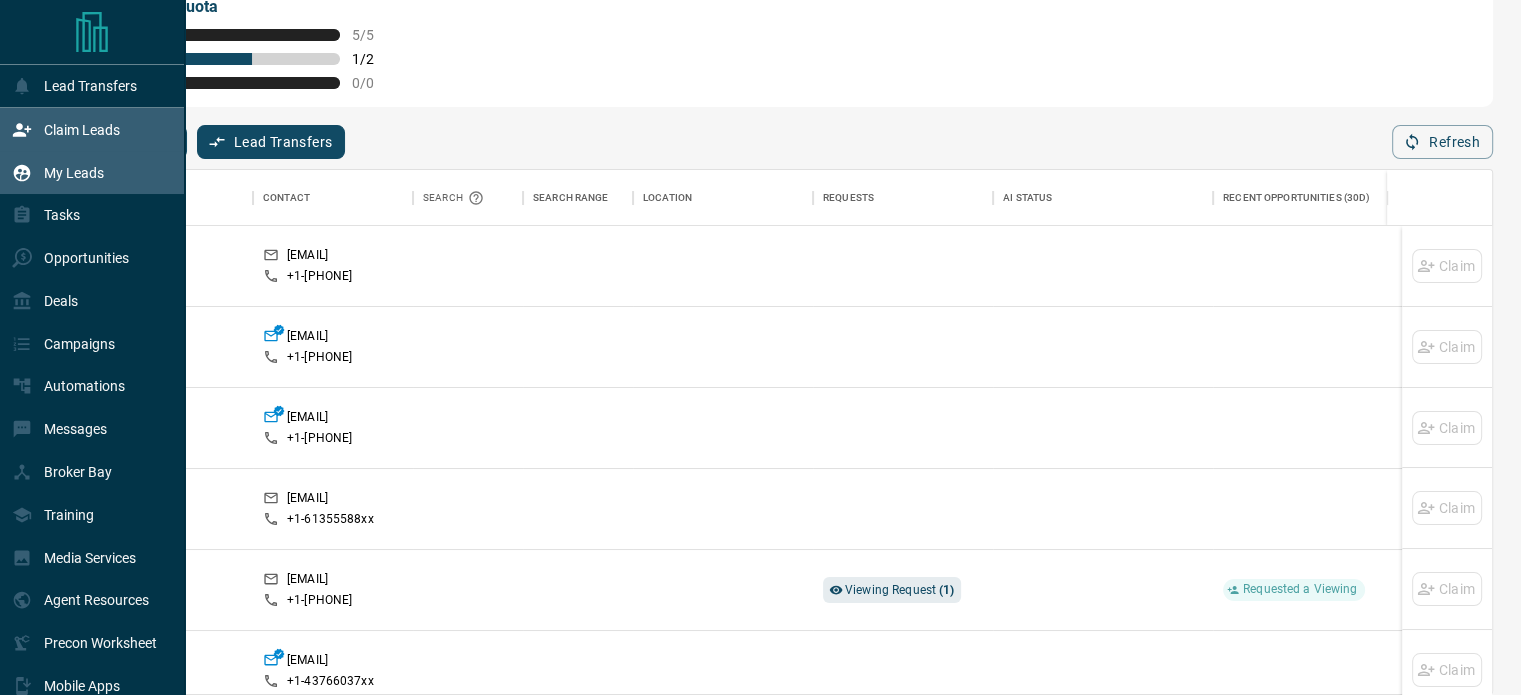 click on "My Leads" at bounding box center [74, 173] 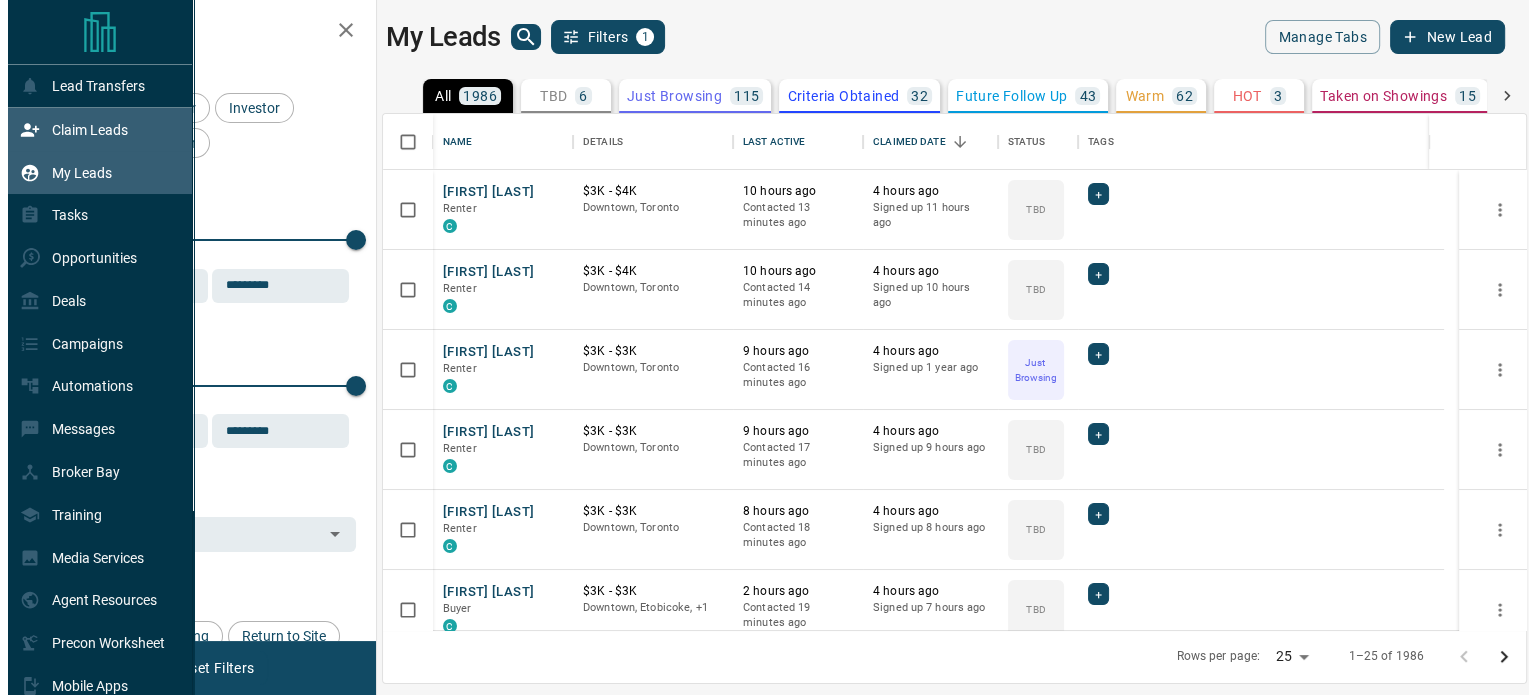 scroll, scrollTop: 0, scrollLeft: 0, axis: both 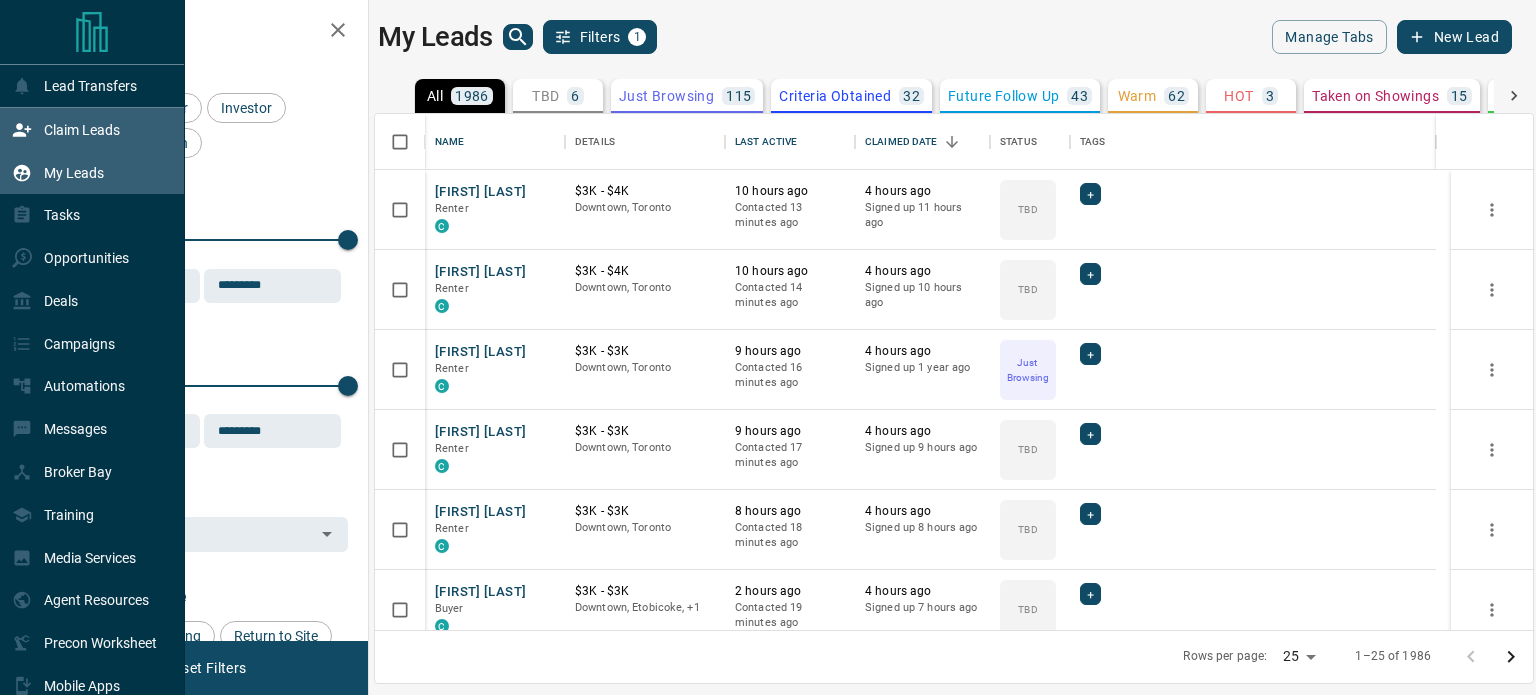 click on "Claim Leads" at bounding box center (82, 130) 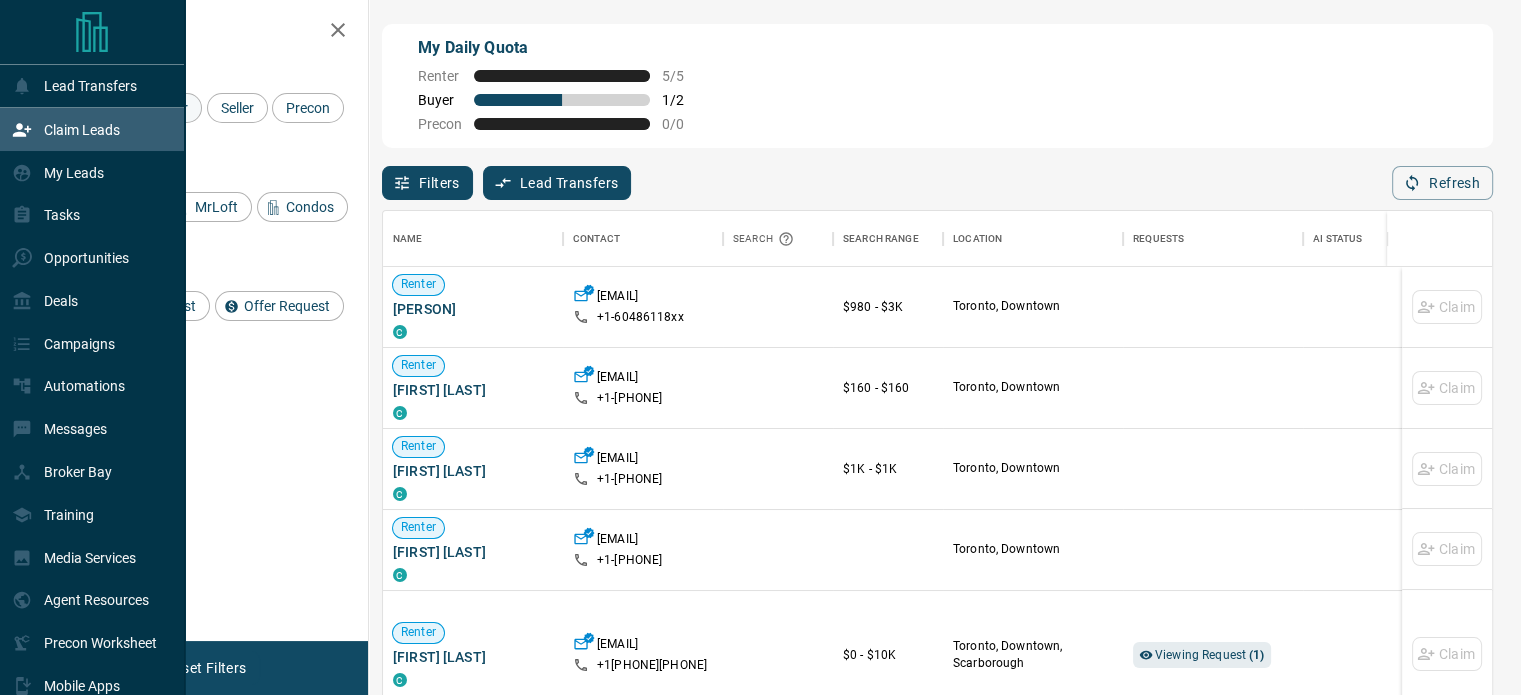 scroll, scrollTop: 16, scrollLeft: 16, axis: both 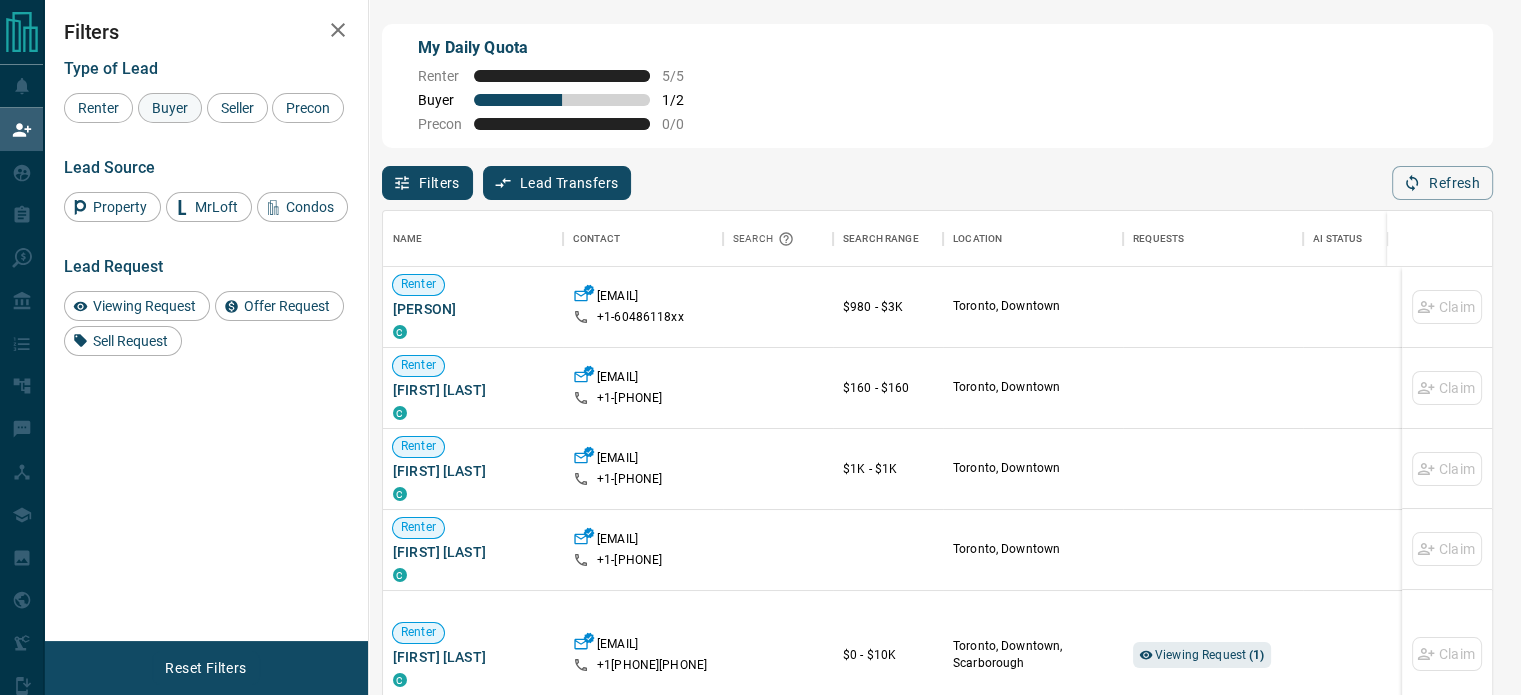 click on "Buyer" at bounding box center [170, 108] 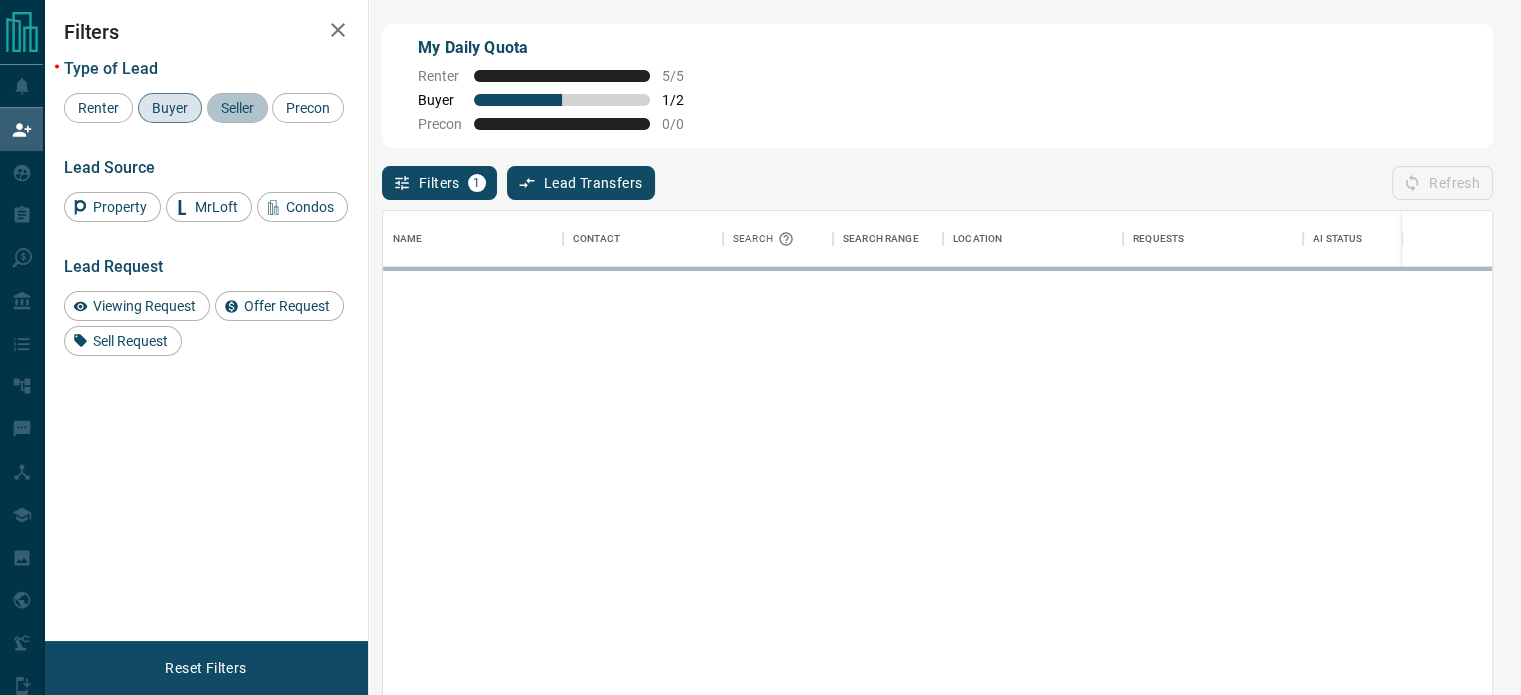 click on "Seller" at bounding box center [237, 108] 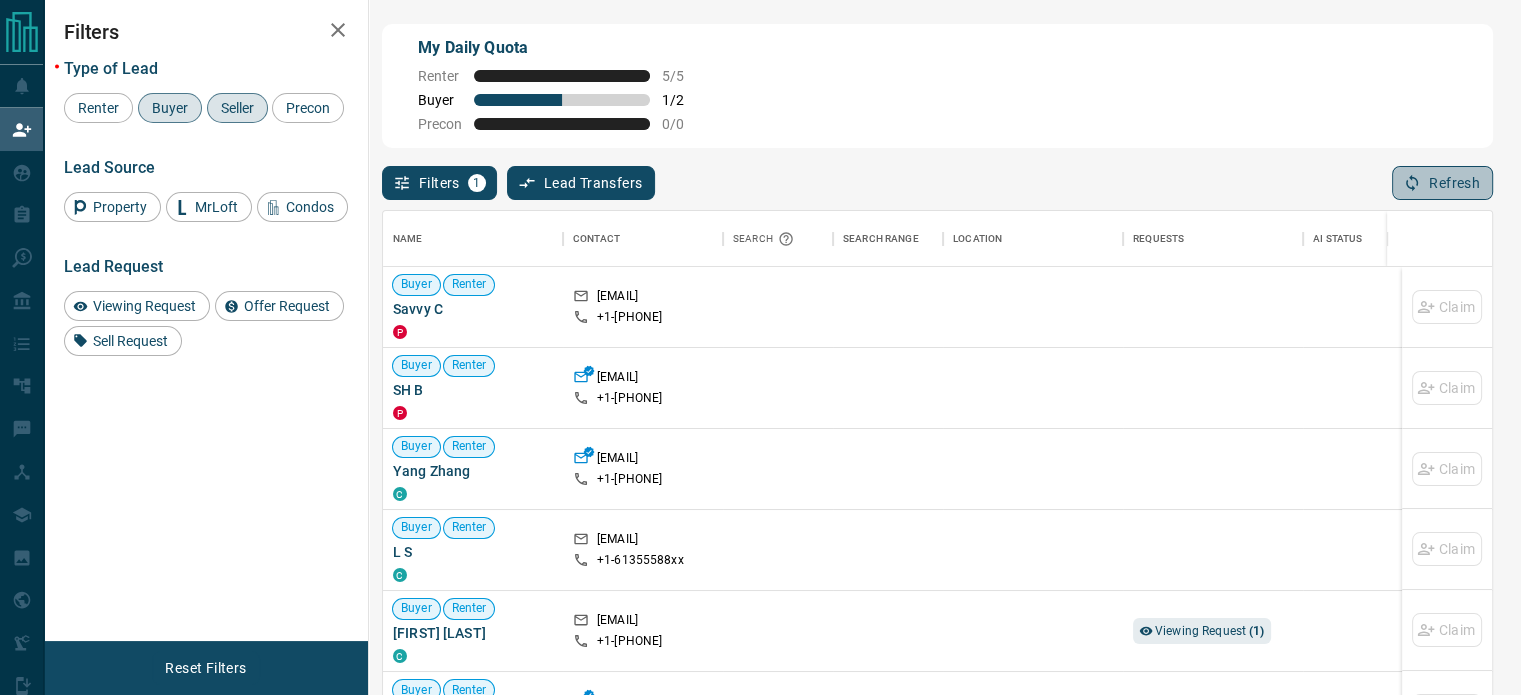 click on "Refresh" at bounding box center (1442, 183) 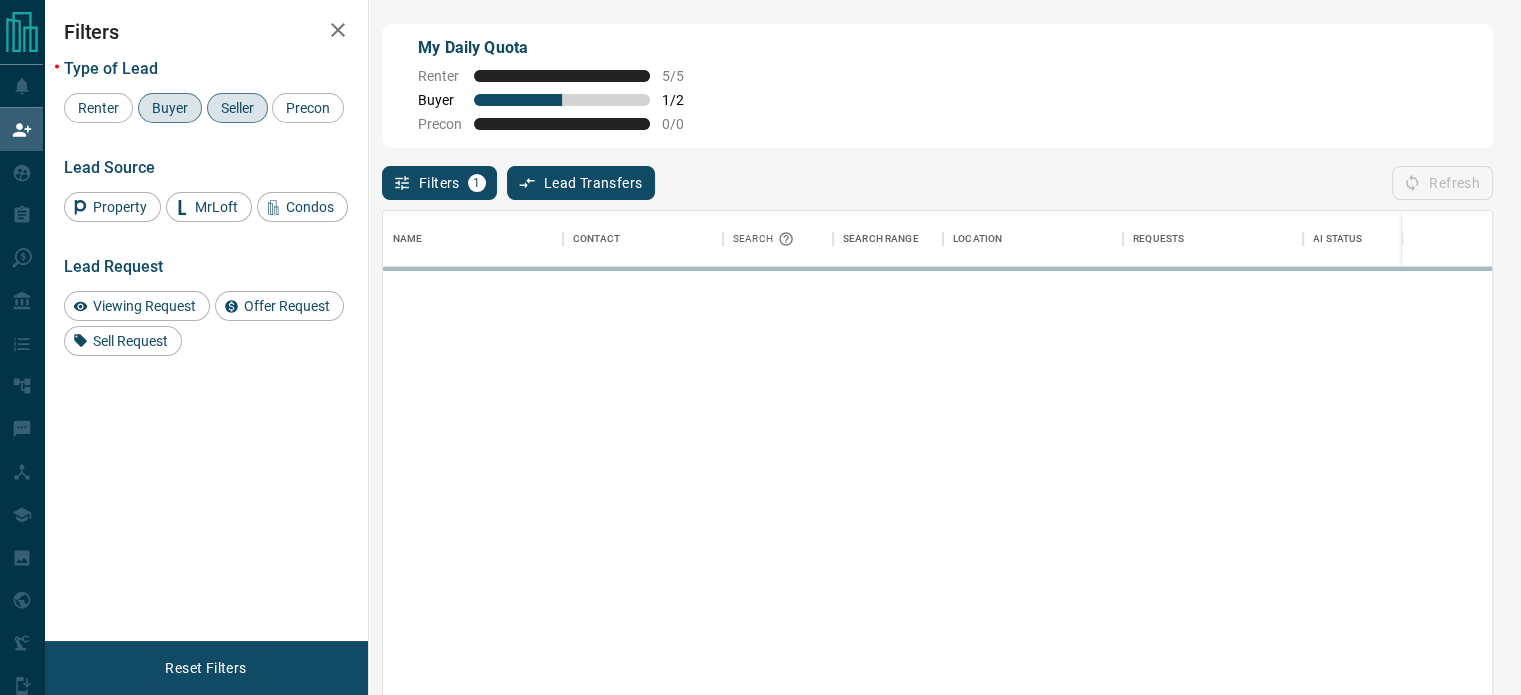 scroll, scrollTop: 16, scrollLeft: 16, axis: both 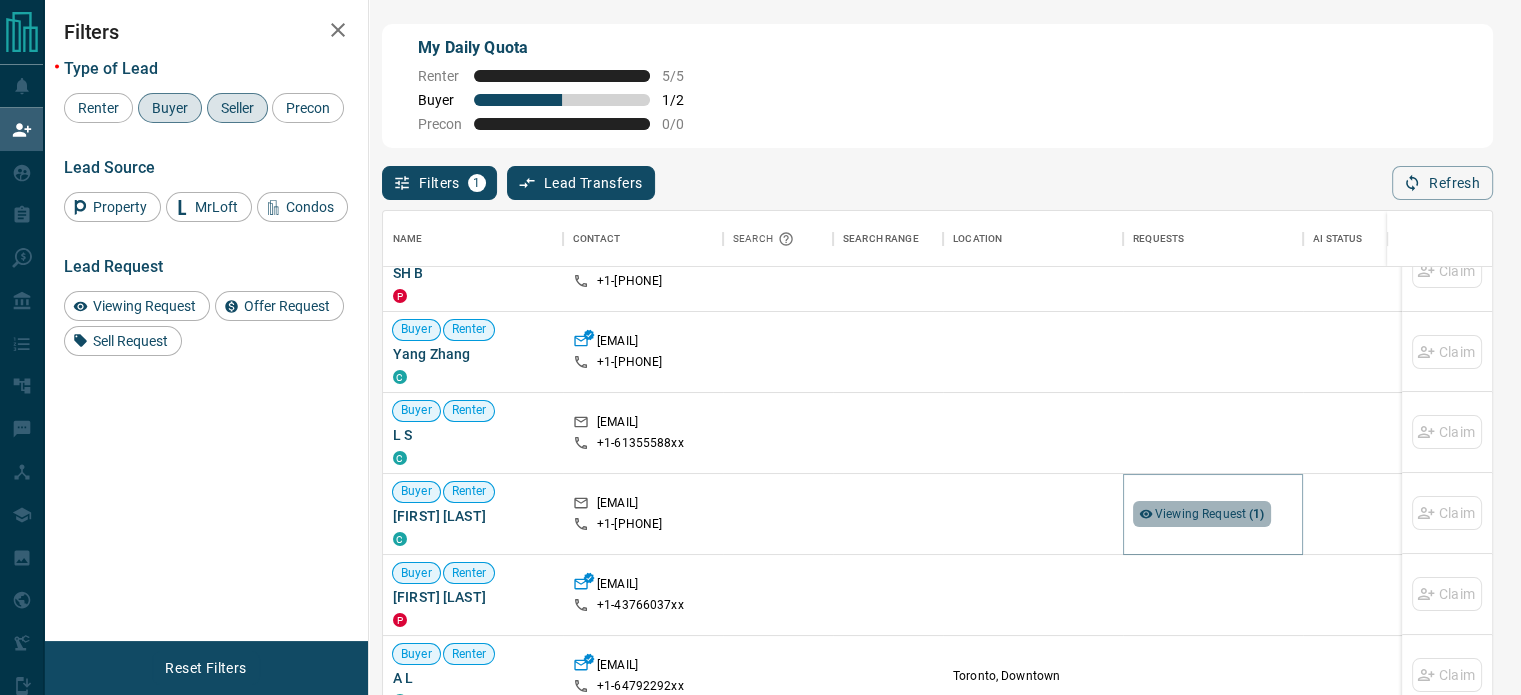 click 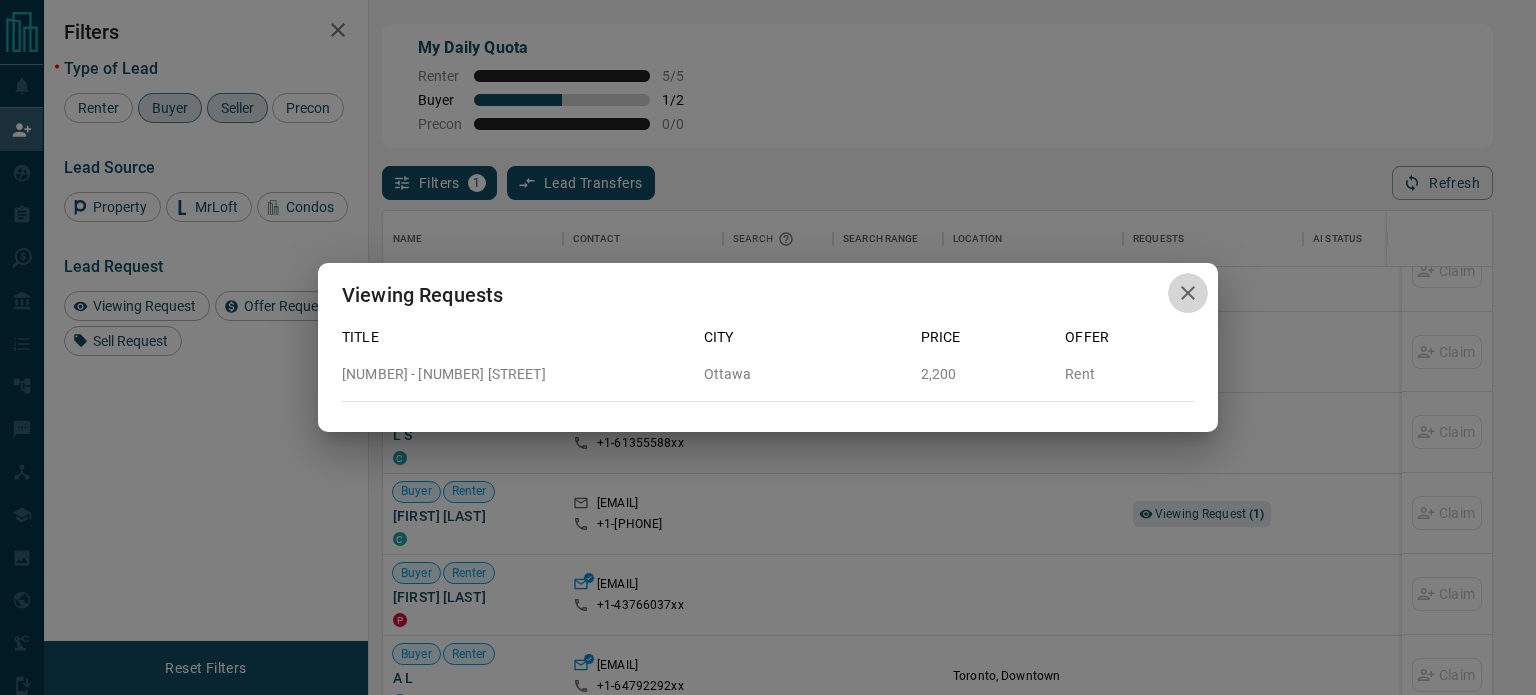 click 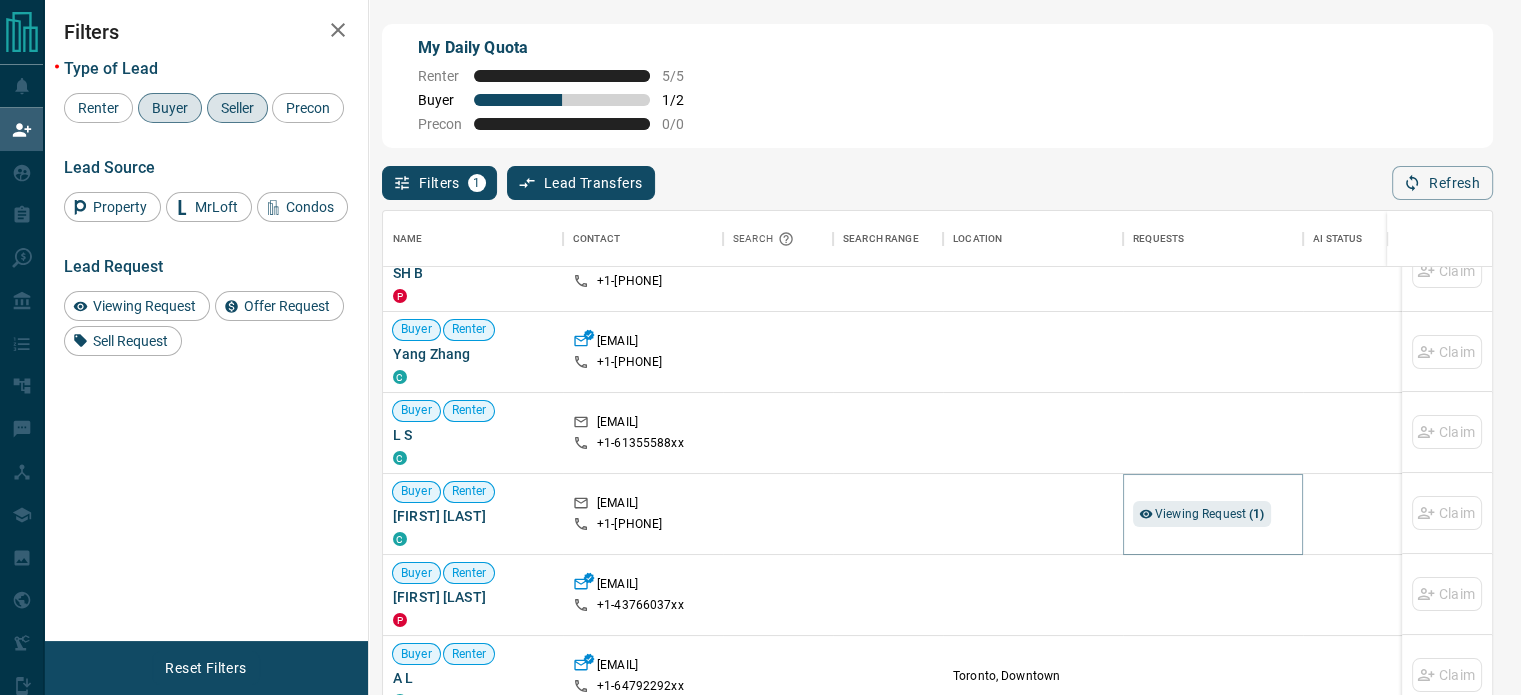 scroll, scrollTop: 16, scrollLeft: 16, axis: both 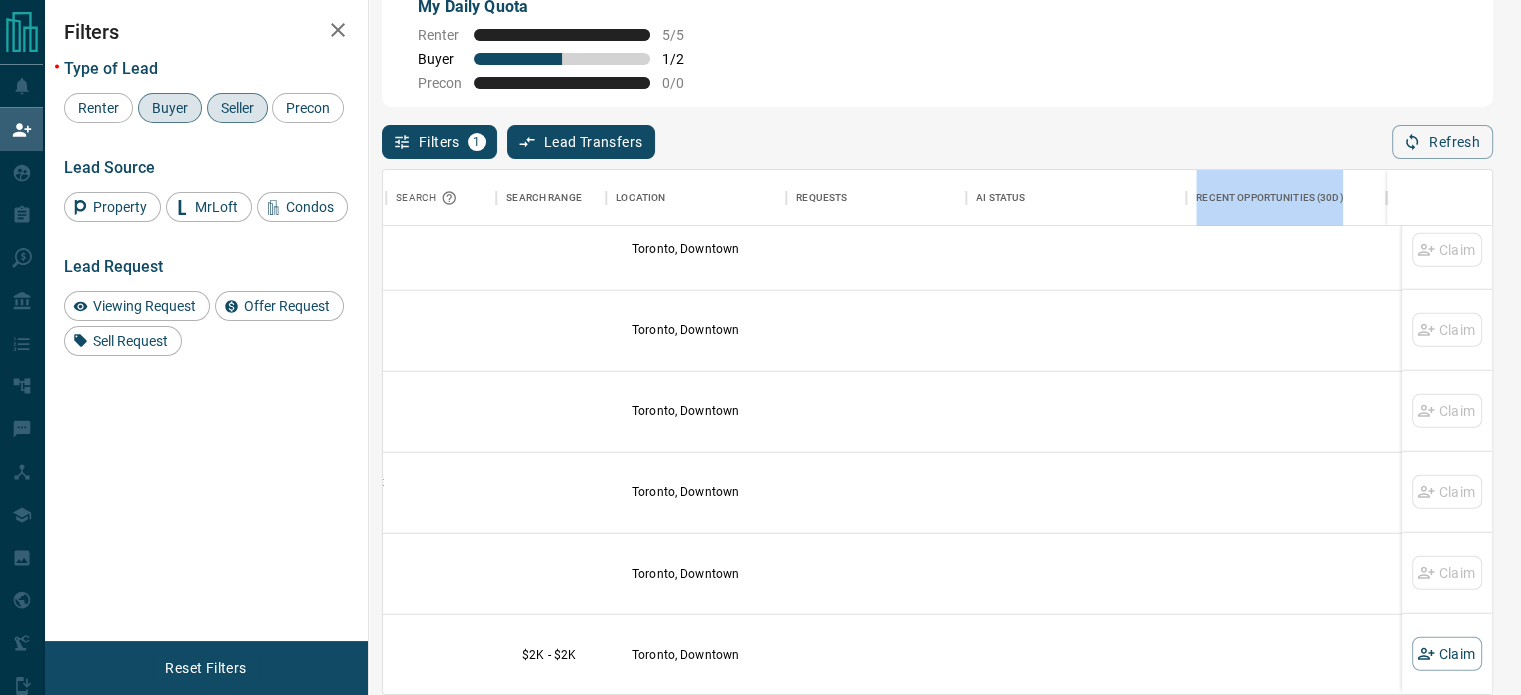 drag, startPoint x: 1492, startPoint y: 633, endPoint x: 1488, endPoint y: 649, distance: 16.492422 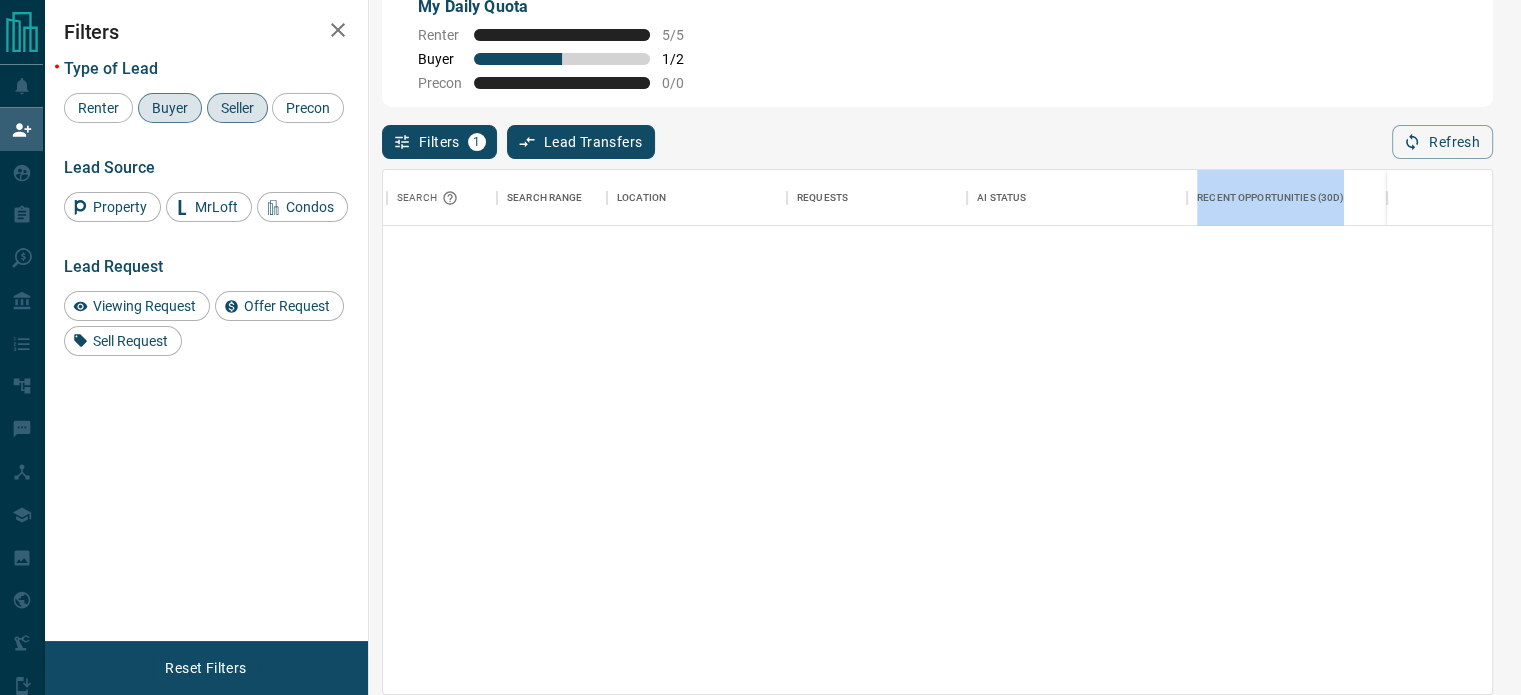 scroll, scrollTop: 0, scrollLeft: 336, axis: horizontal 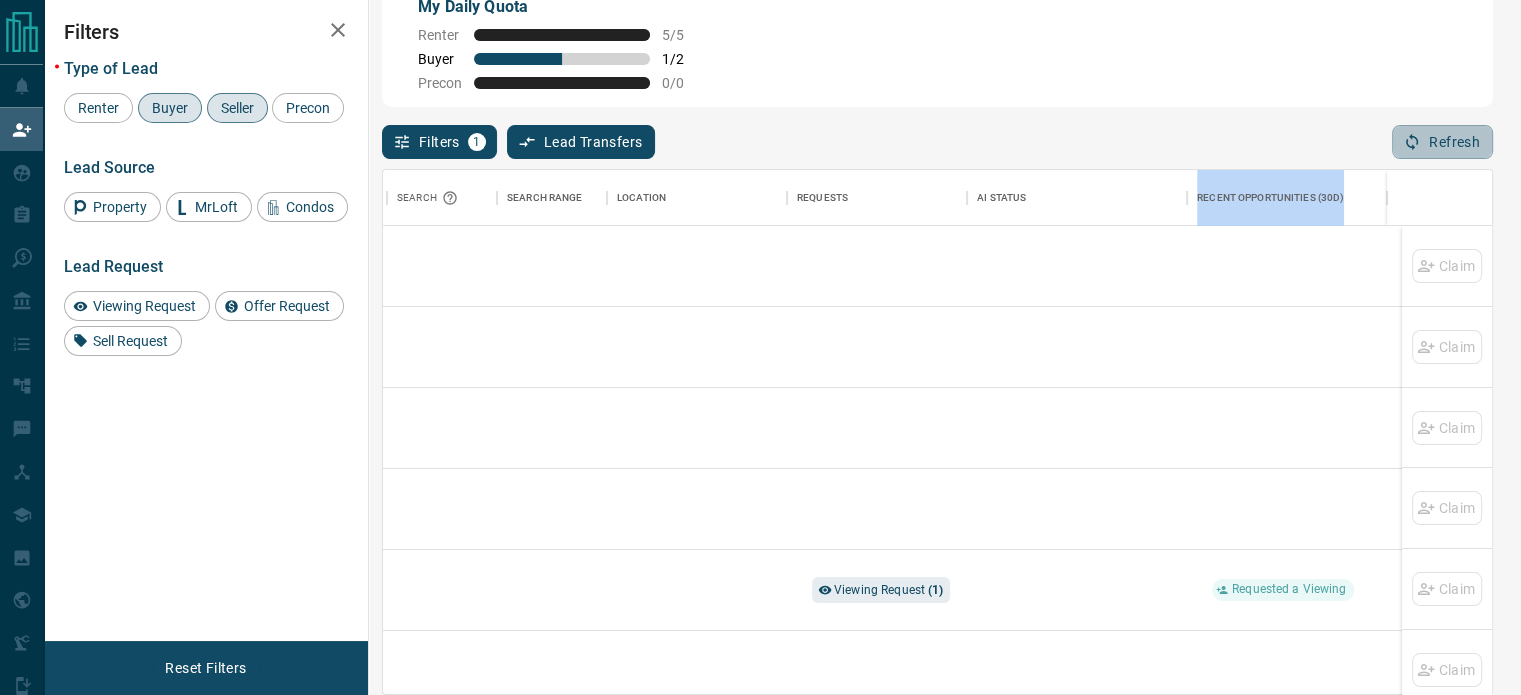 click on "Refresh" at bounding box center [1442, 142] 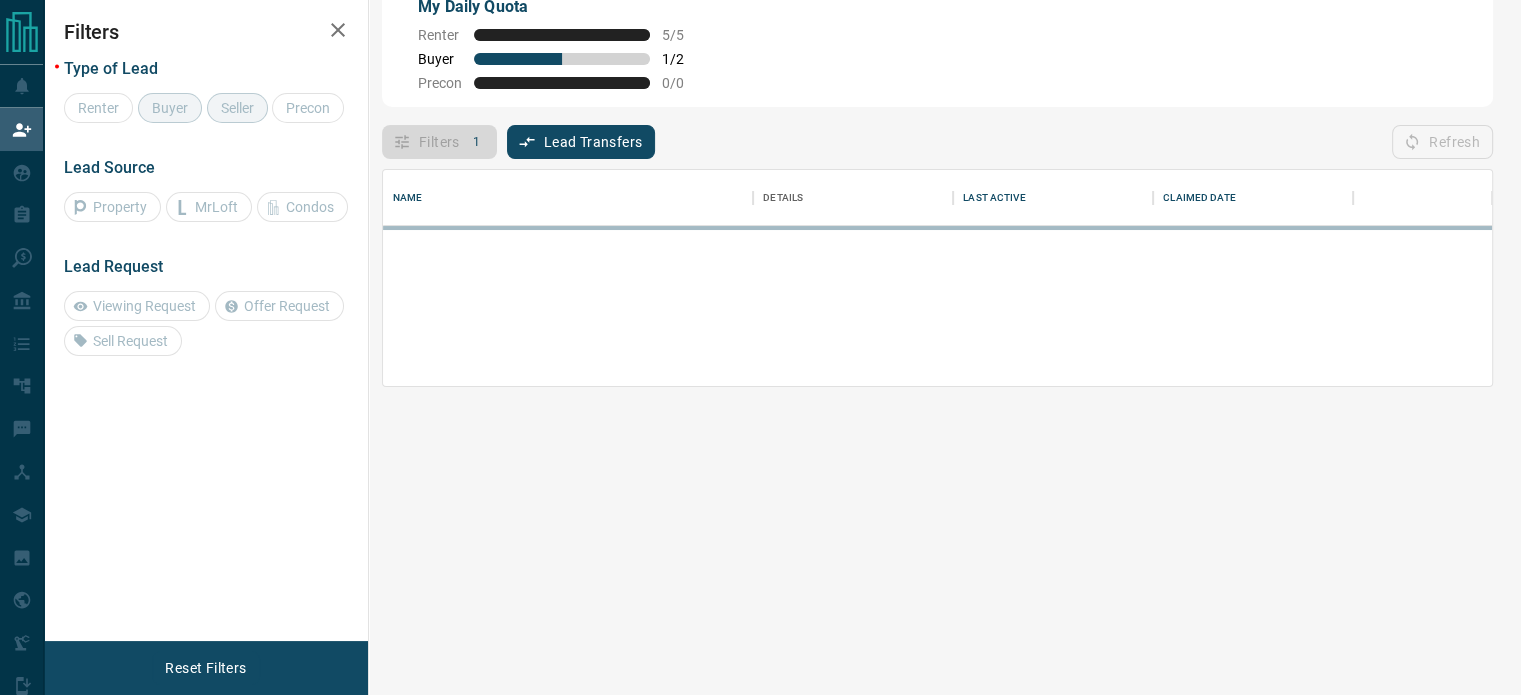 scroll, scrollTop: 0, scrollLeft: 0, axis: both 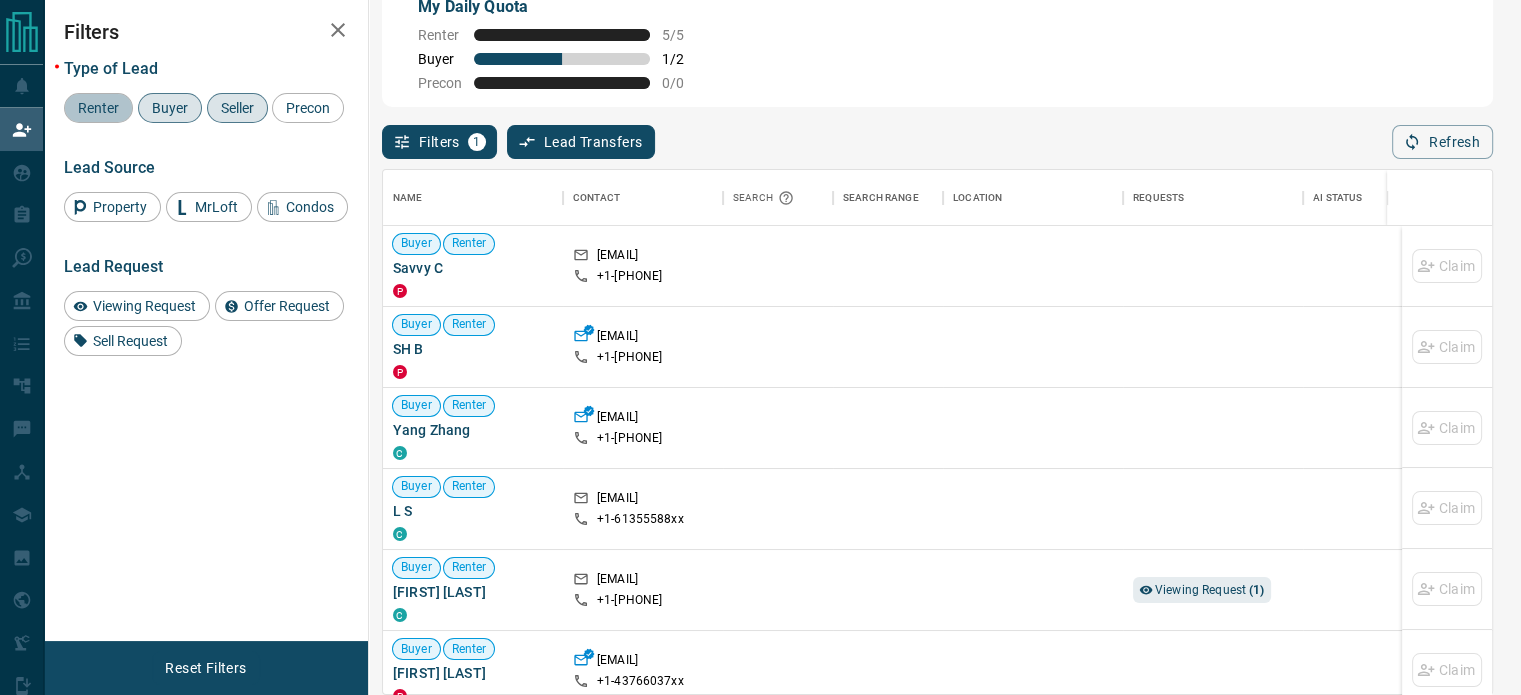 click on "Renter" at bounding box center (98, 108) 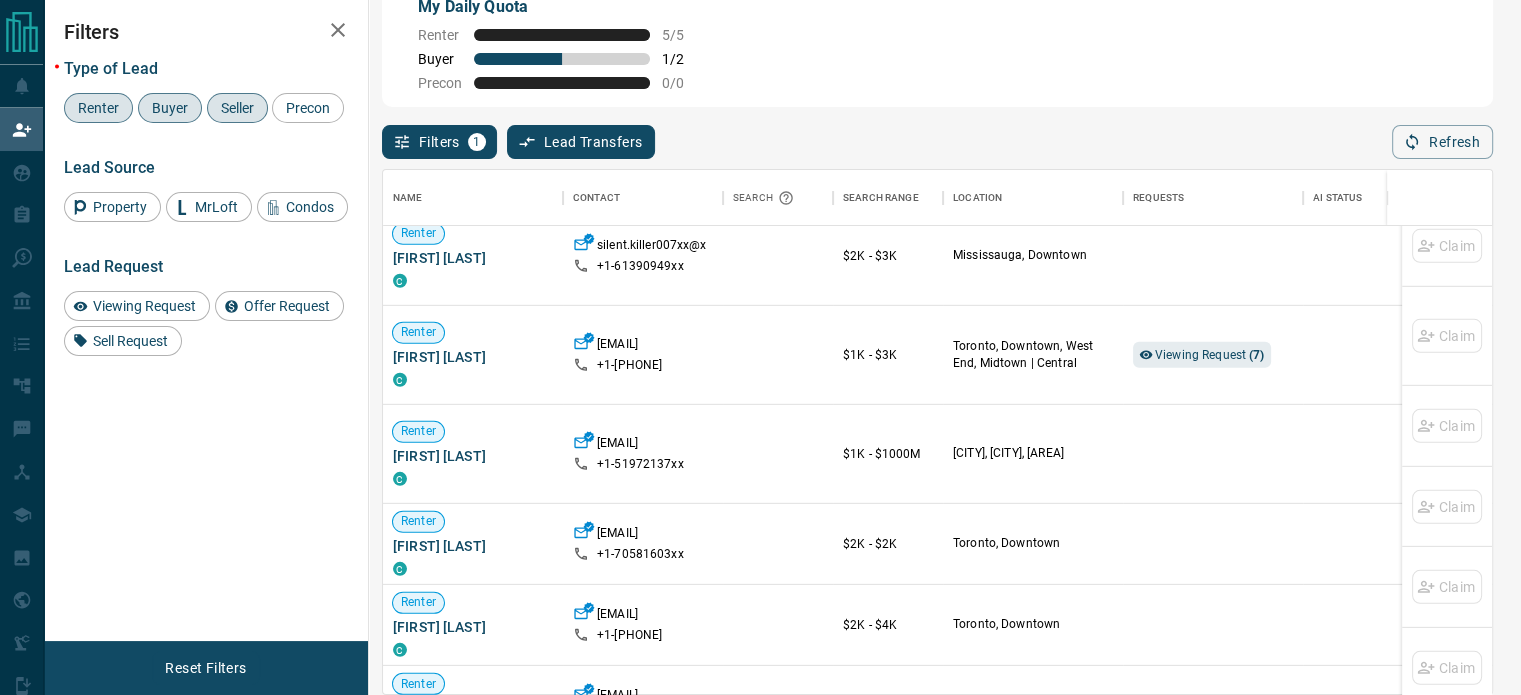 scroll, scrollTop: 0, scrollLeft: 0, axis: both 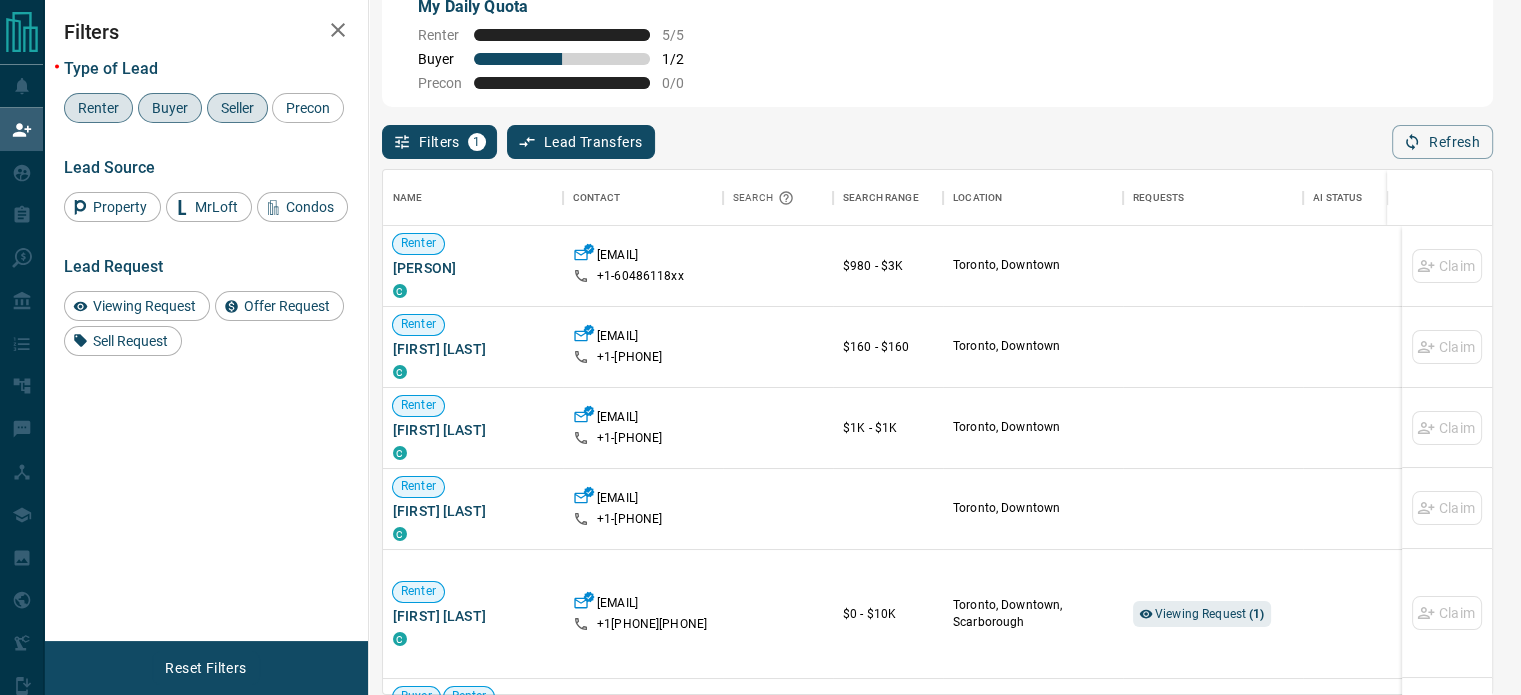 click on "Renter" at bounding box center (98, 108) 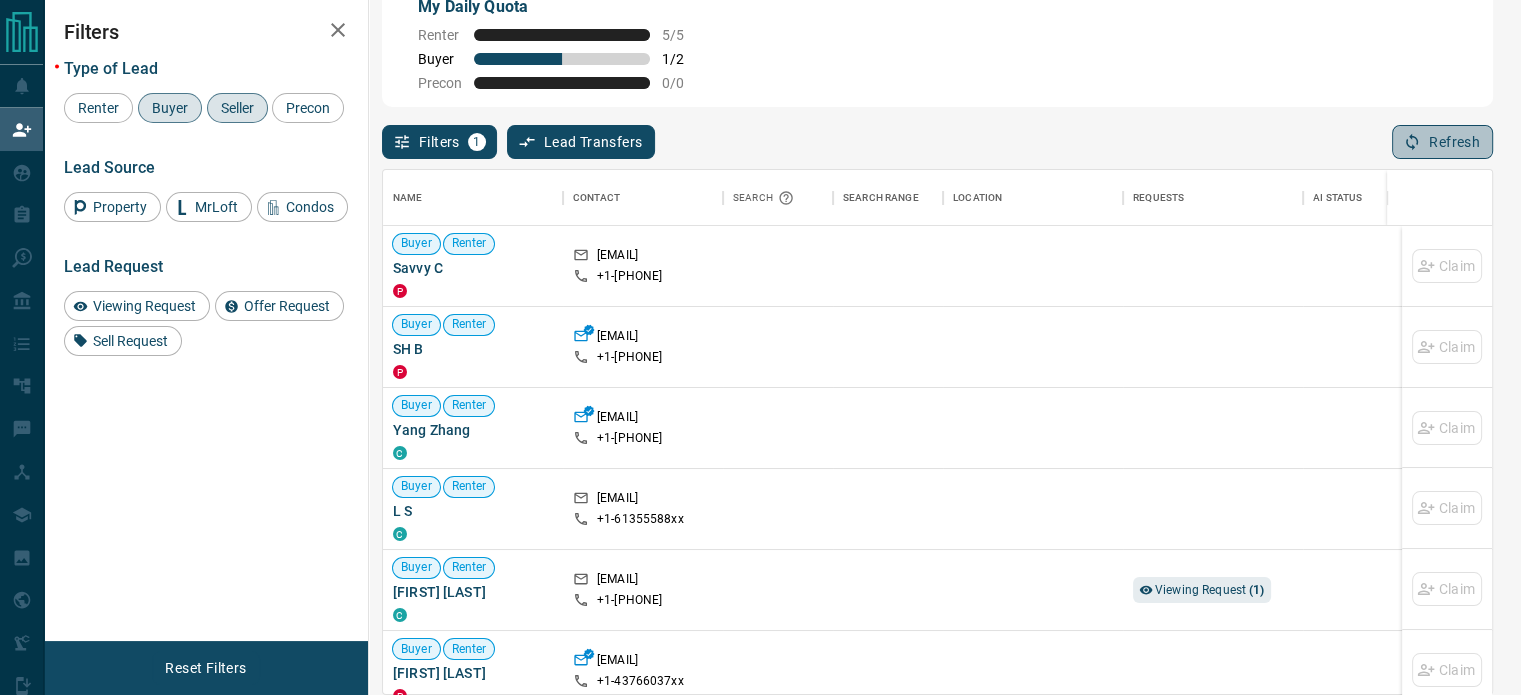 click on "Refresh" at bounding box center (1442, 142) 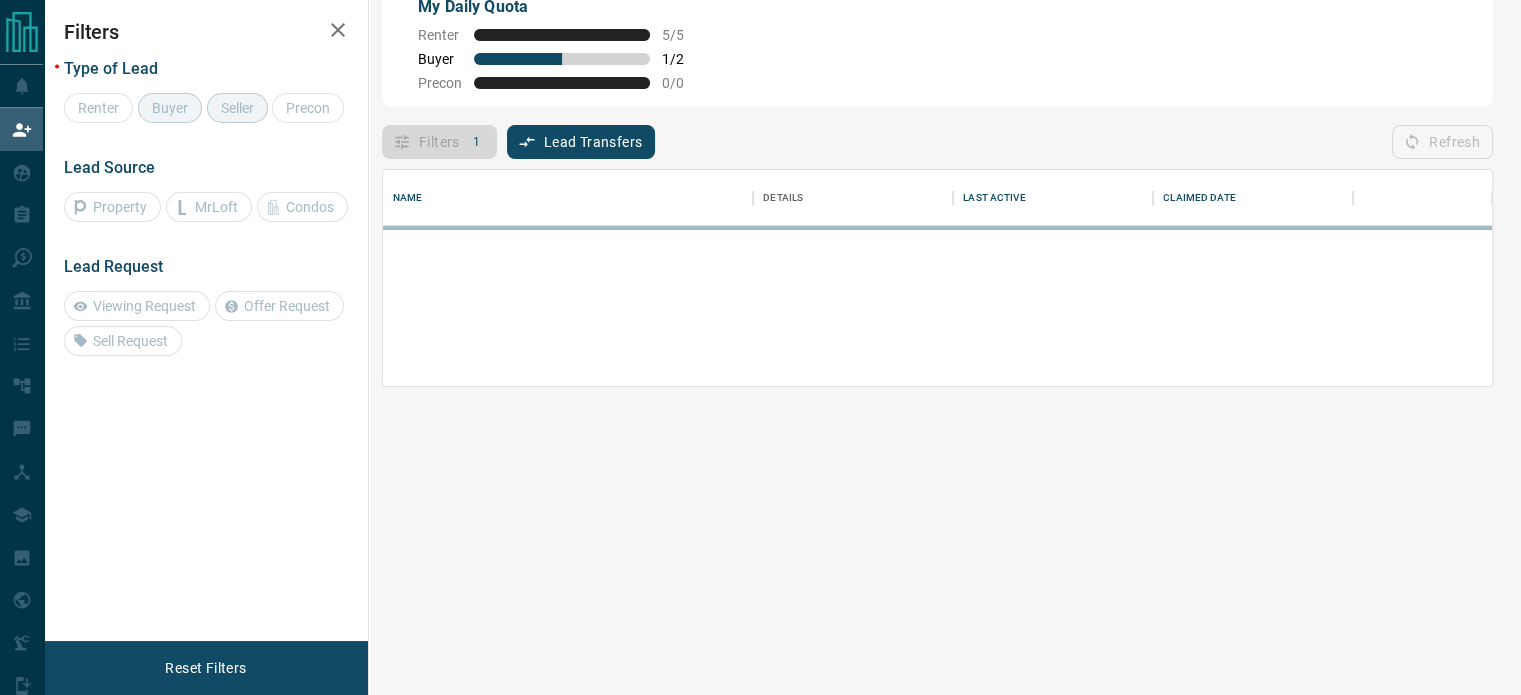 scroll, scrollTop: 0, scrollLeft: 0, axis: both 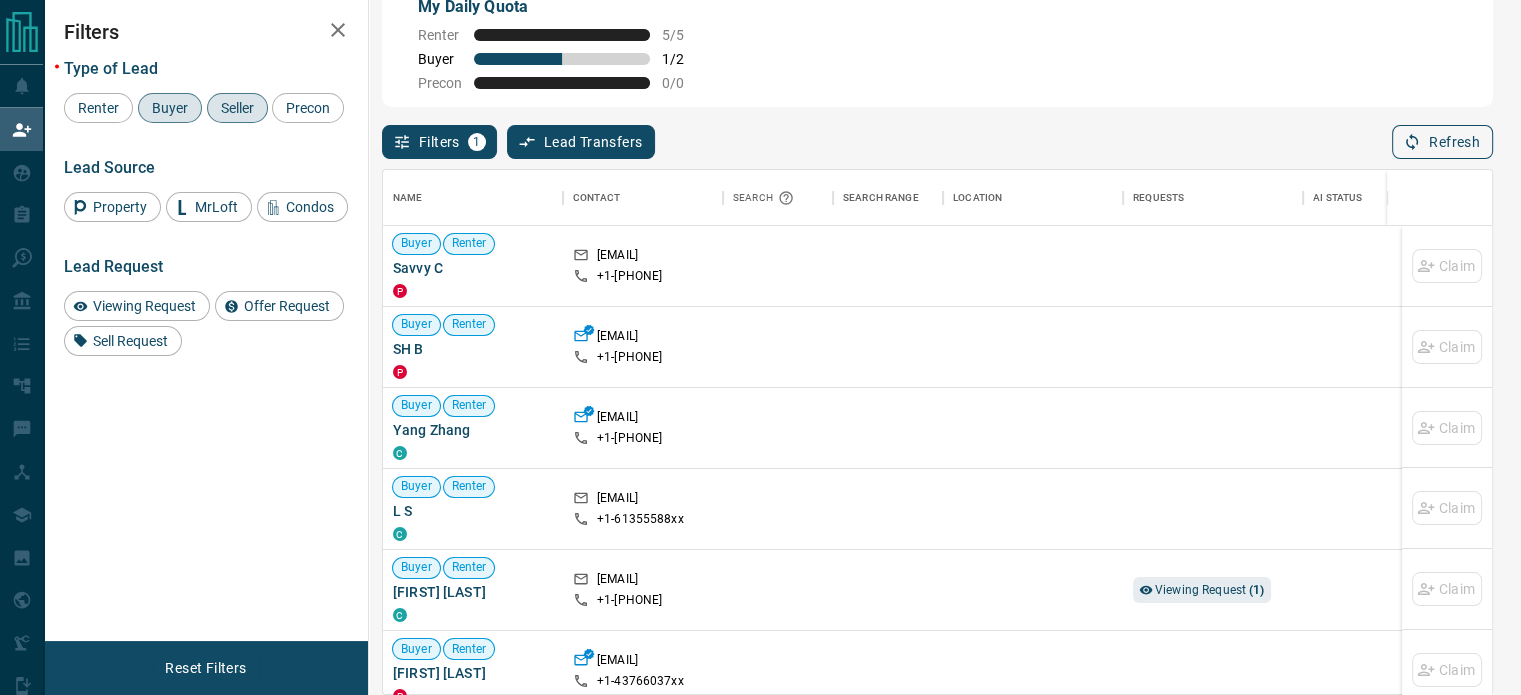 click on "Refresh" at bounding box center [1442, 142] 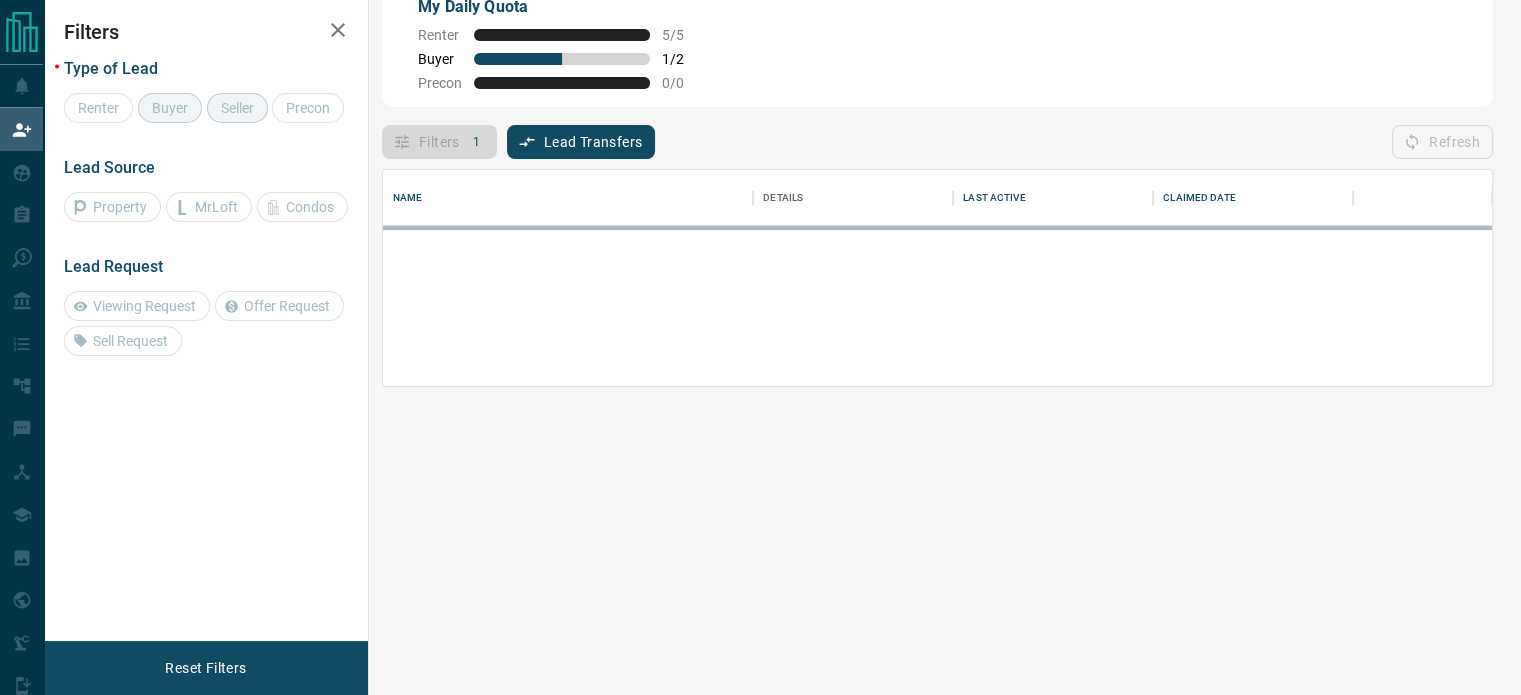 scroll, scrollTop: 0, scrollLeft: 0, axis: both 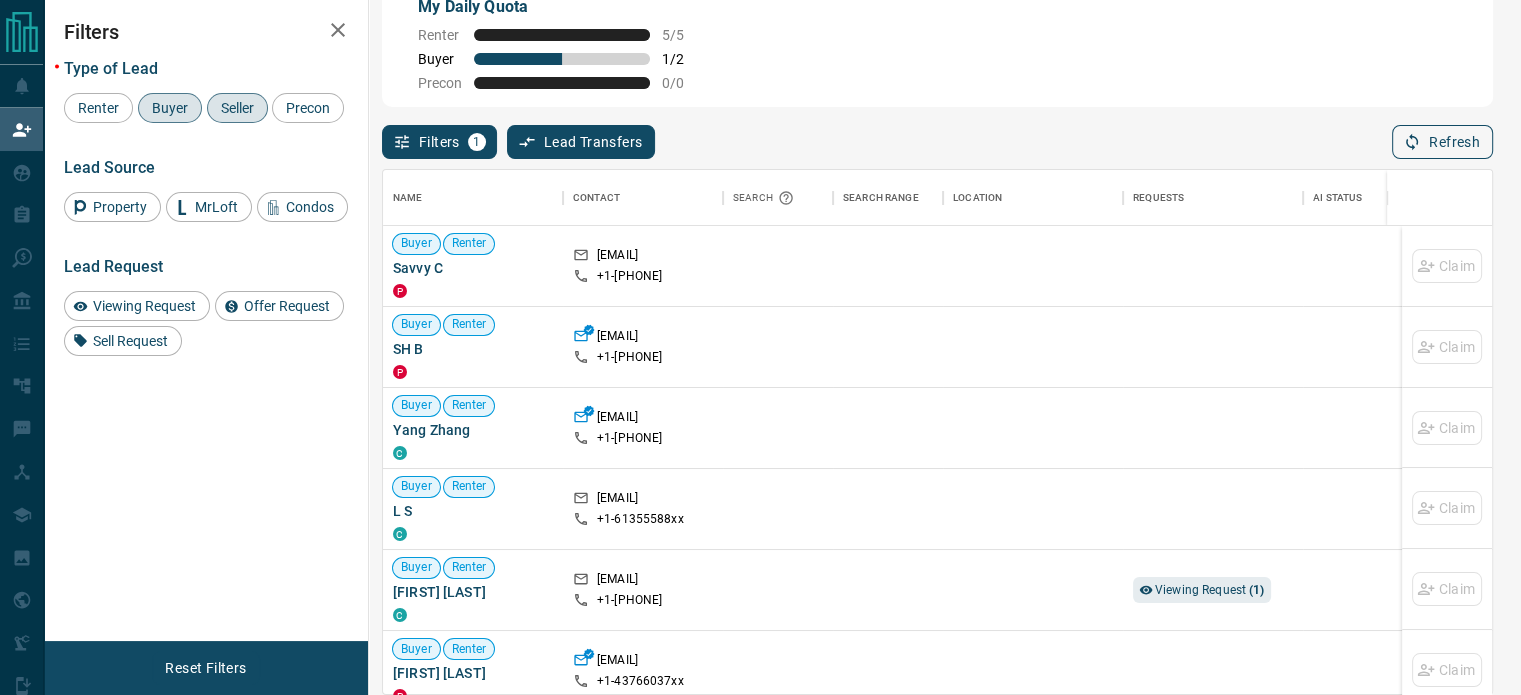 click on "Refresh" at bounding box center [1442, 142] 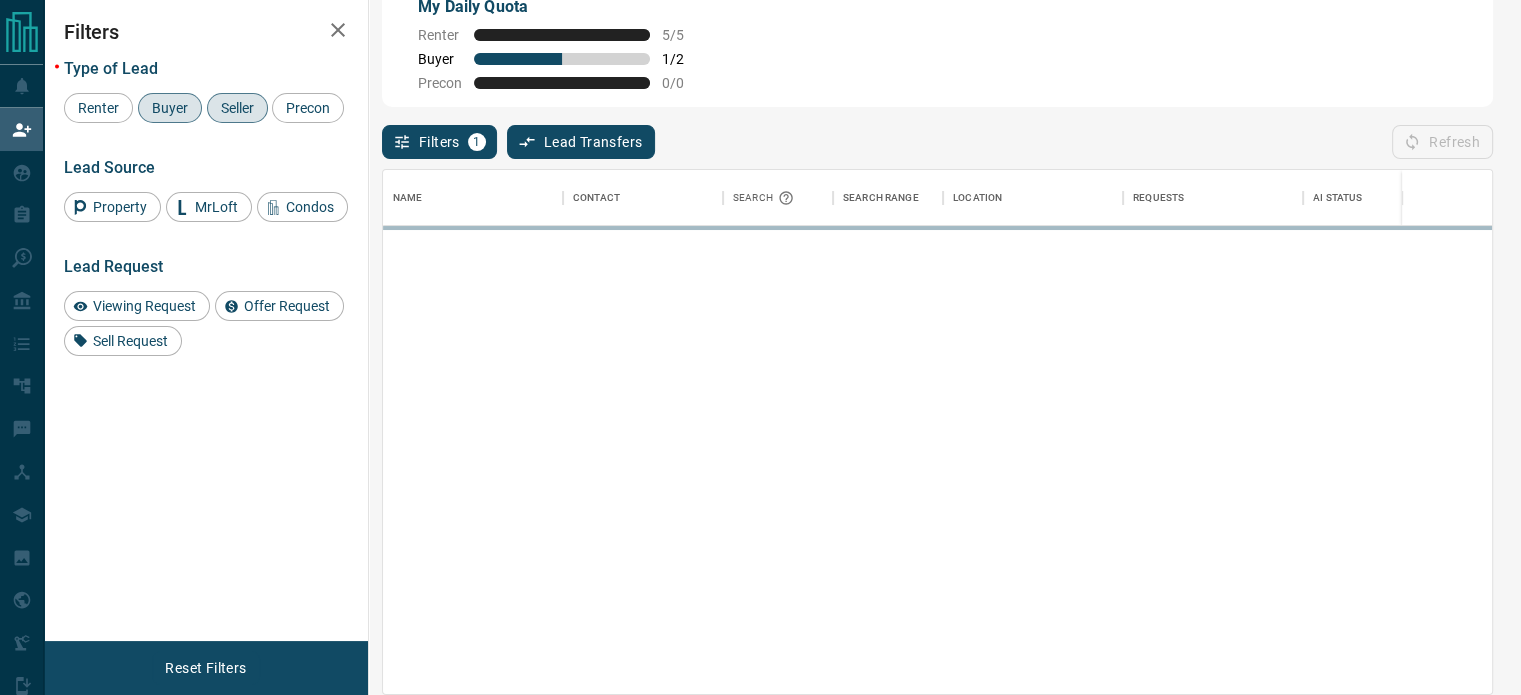 scroll, scrollTop: 16, scrollLeft: 16, axis: both 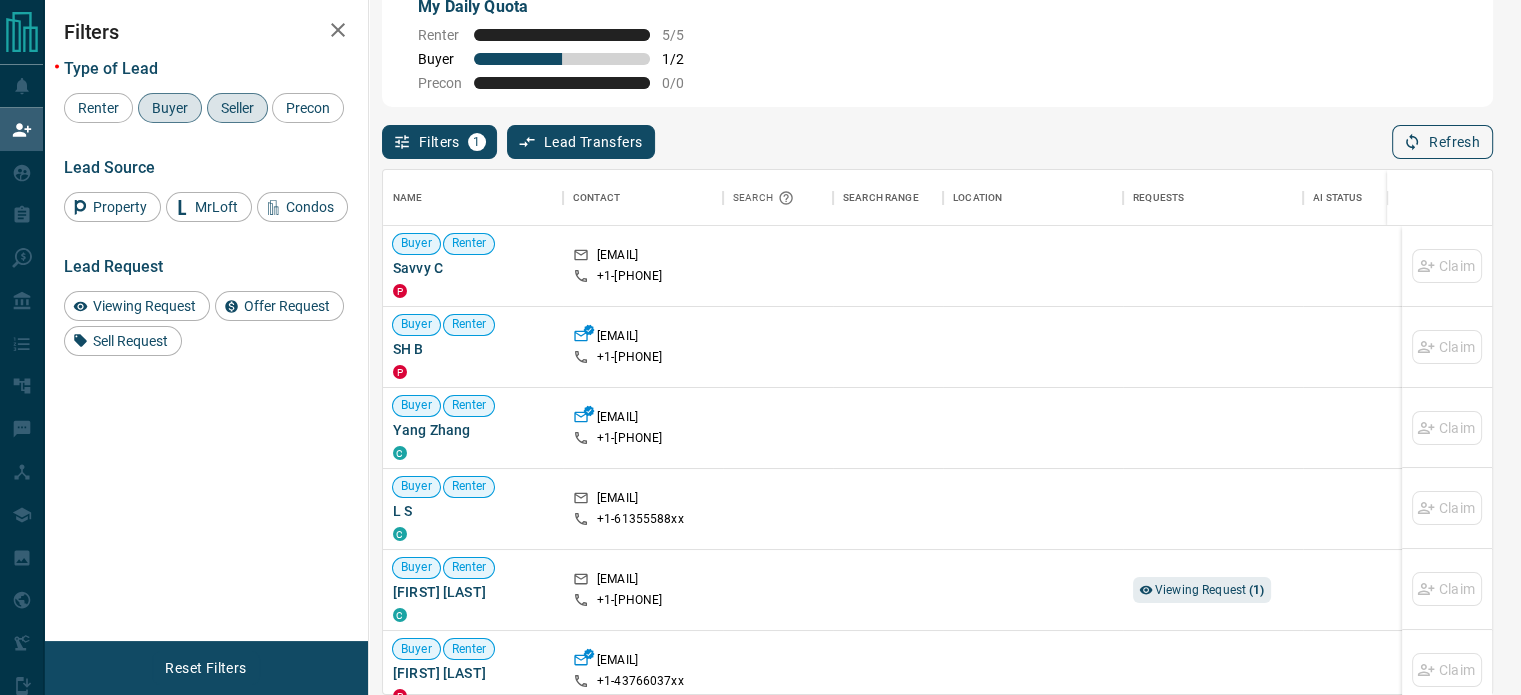 click on "Refresh" at bounding box center [1442, 142] 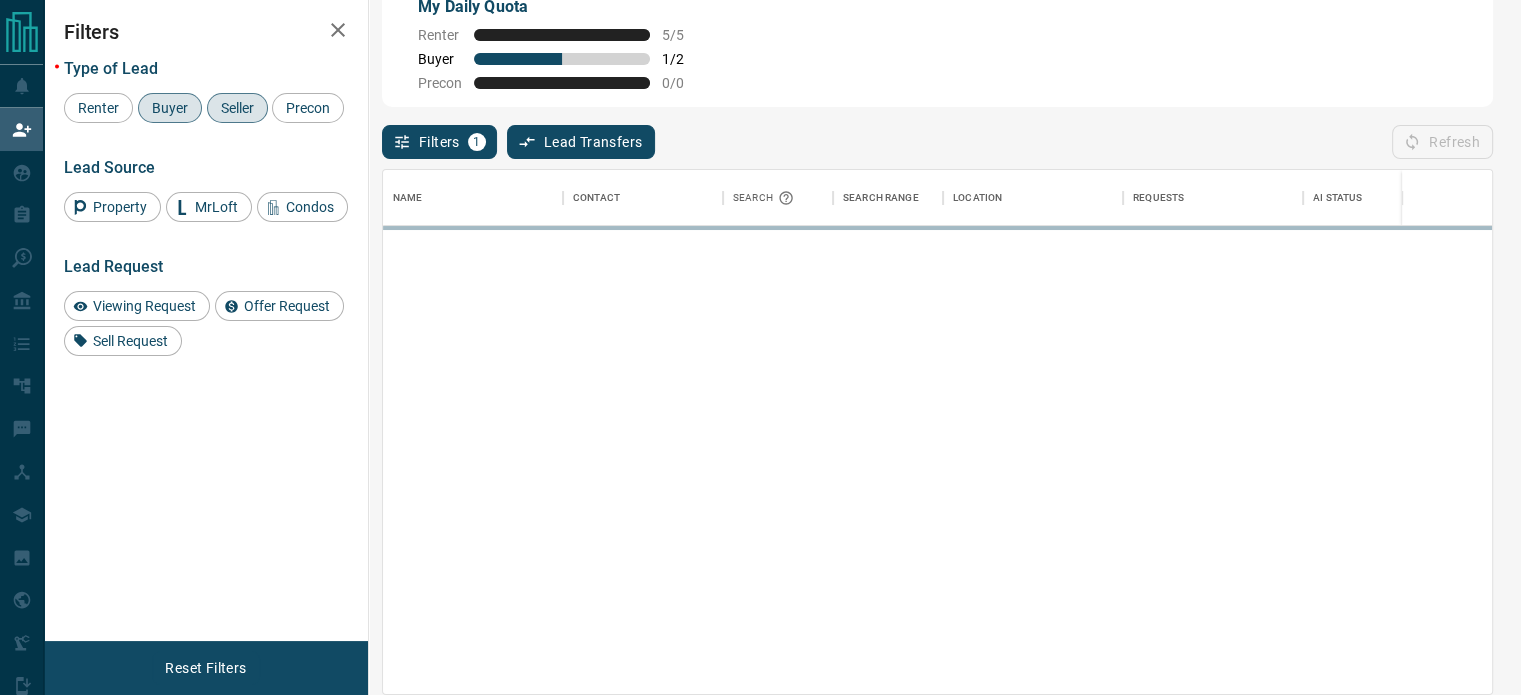 scroll, scrollTop: 16, scrollLeft: 16, axis: both 